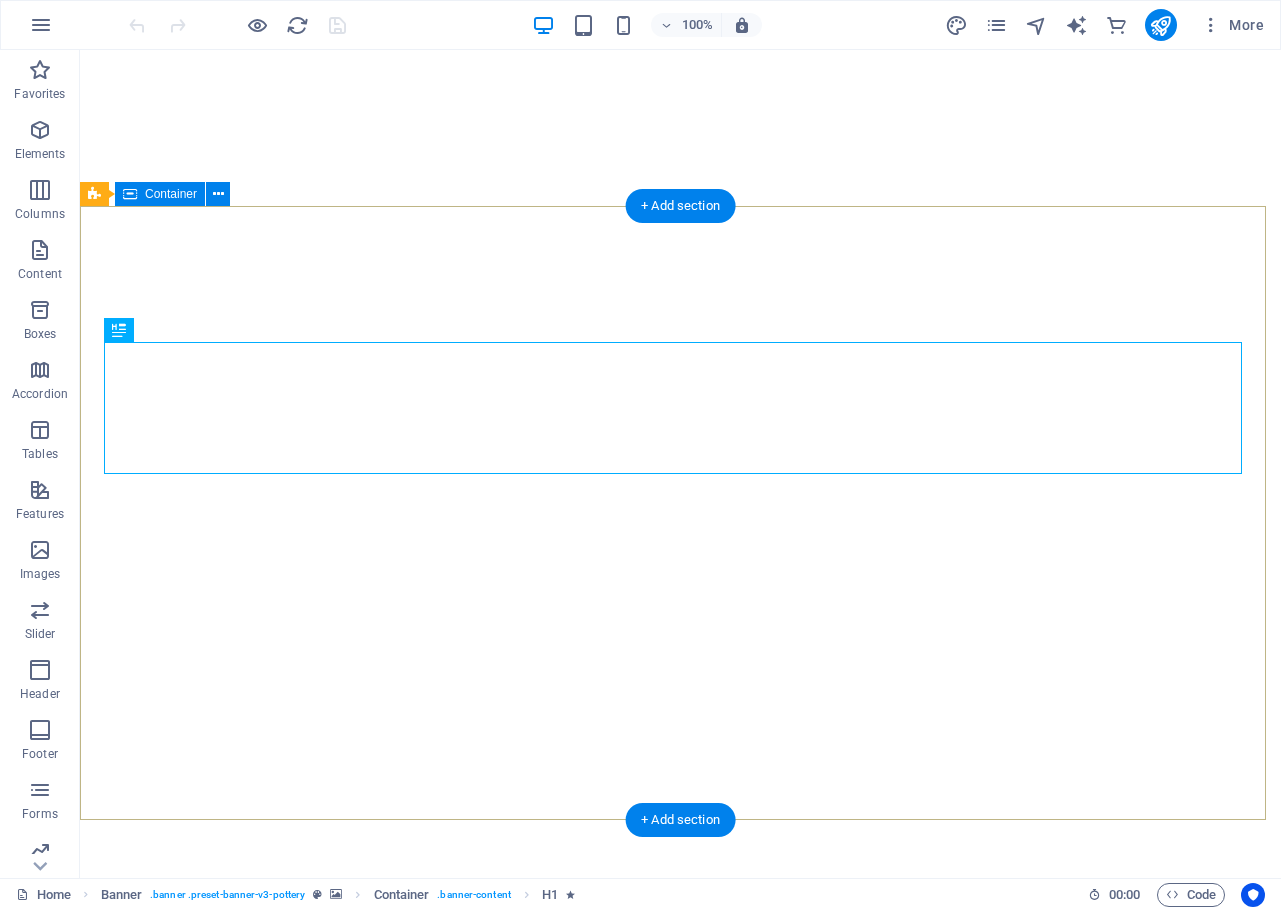 scroll, scrollTop: 0, scrollLeft: 0, axis: both 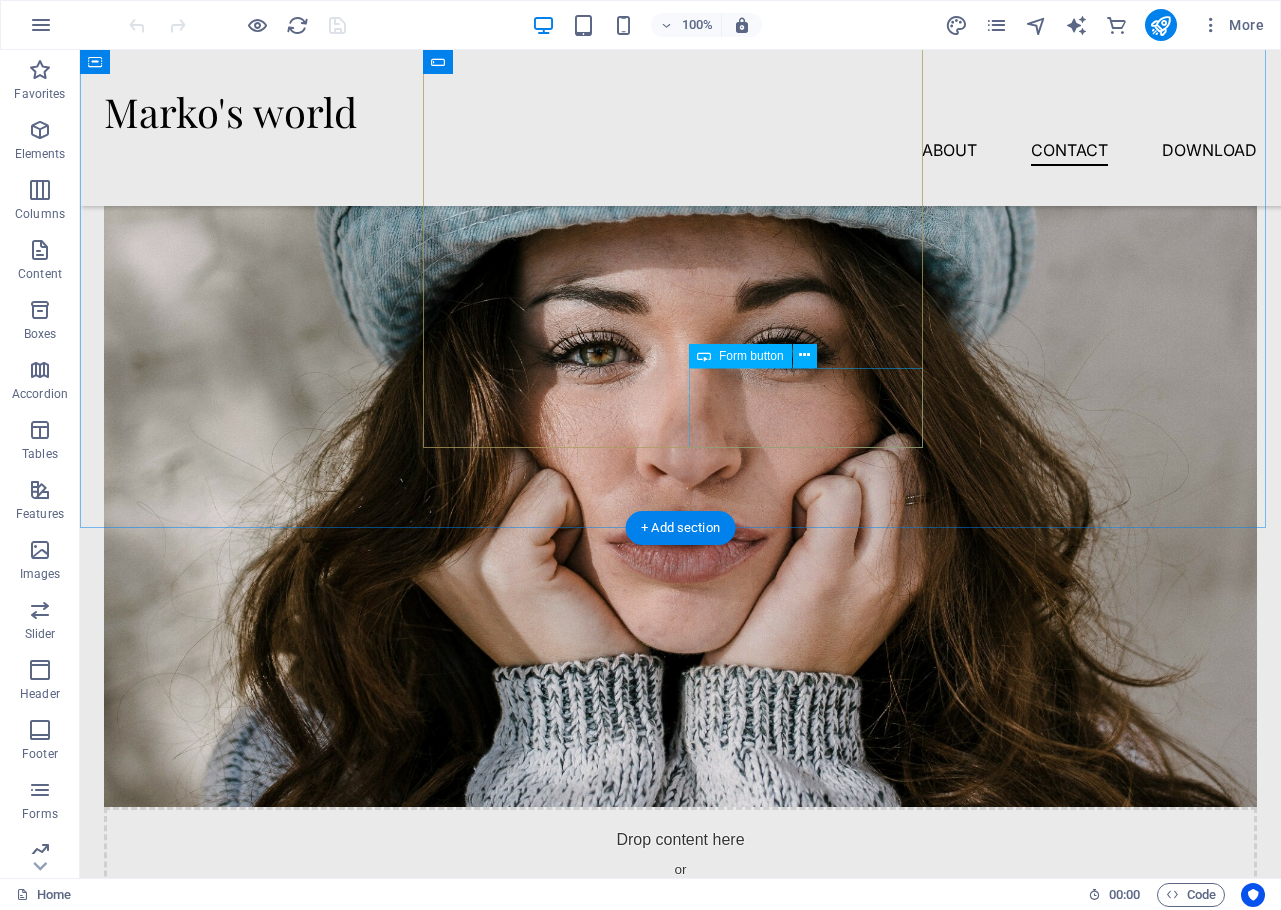 click on "Submit" at bounding box center [487, 1657] 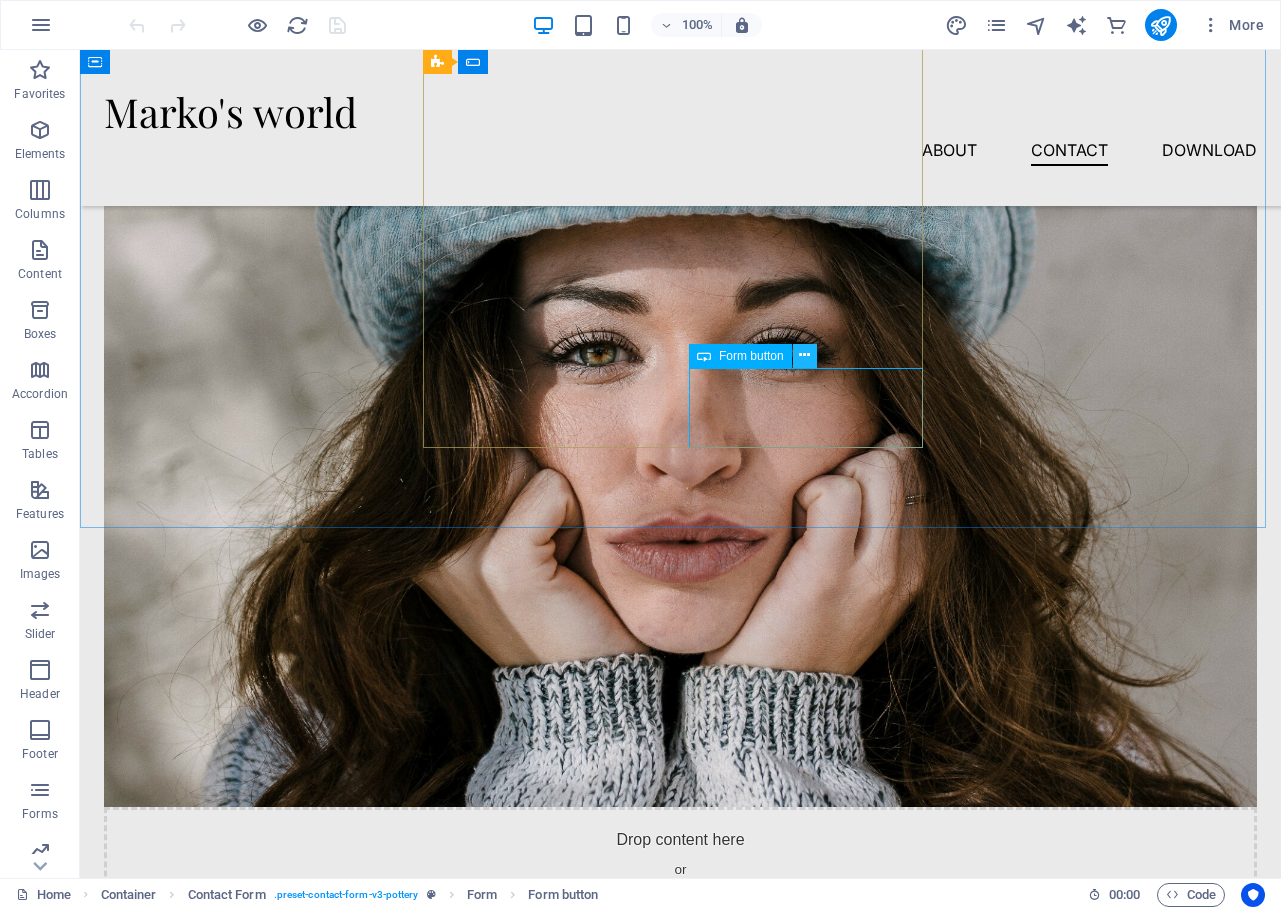 click at bounding box center (804, 355) 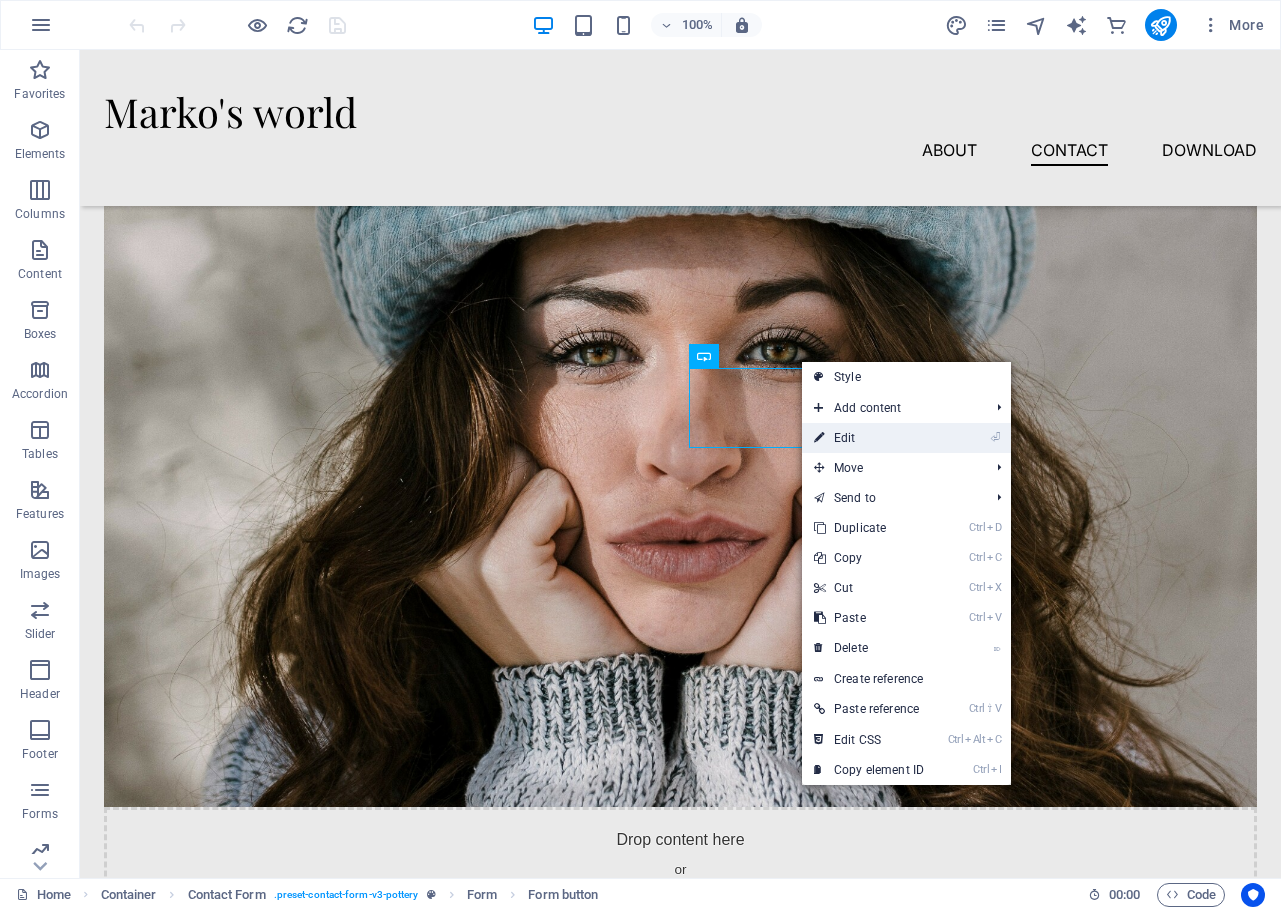 click on "⏎  Edit" at bounding box center [869, 438] 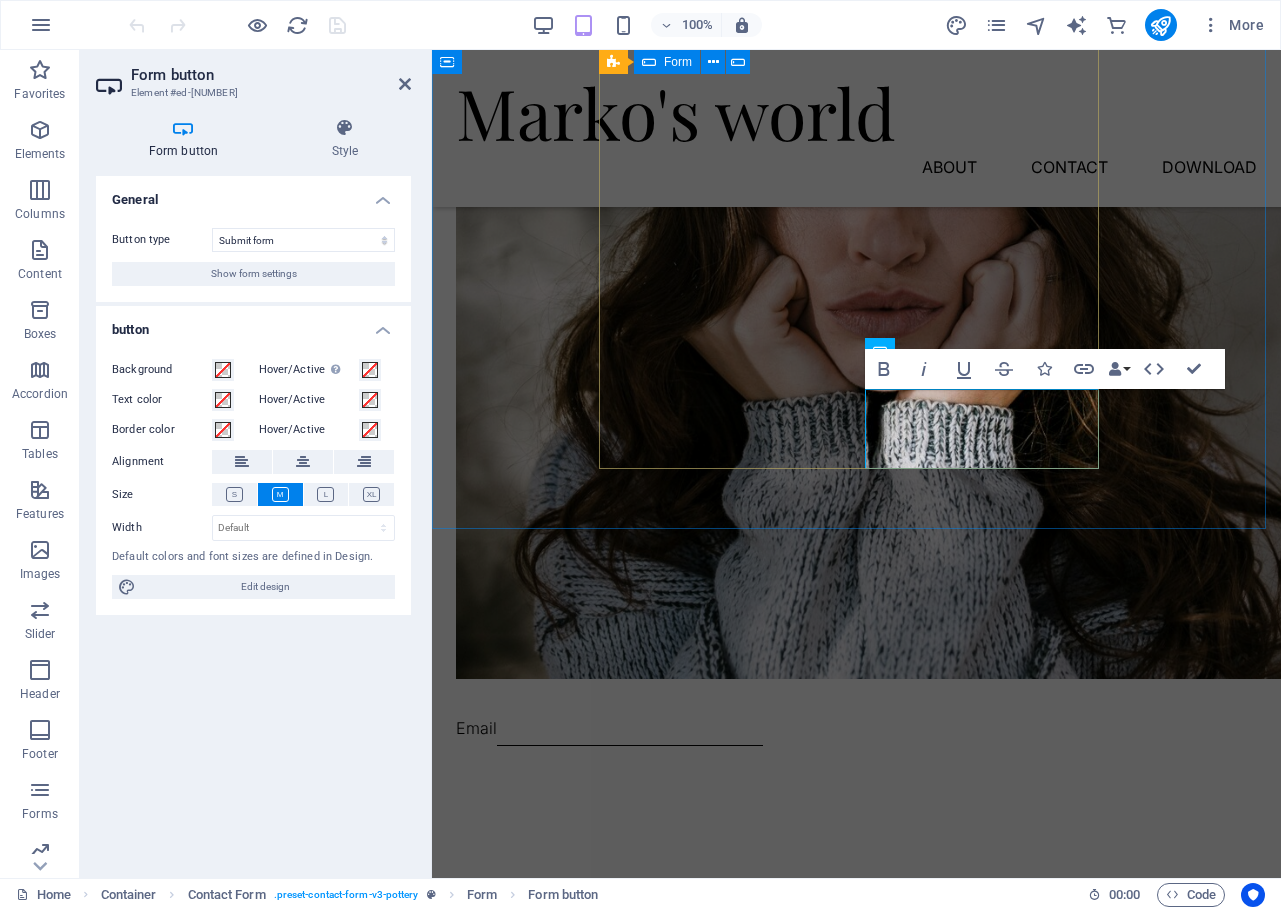 scroll, scrollTop: 2356, scrollLeft: 0, axis: vertical 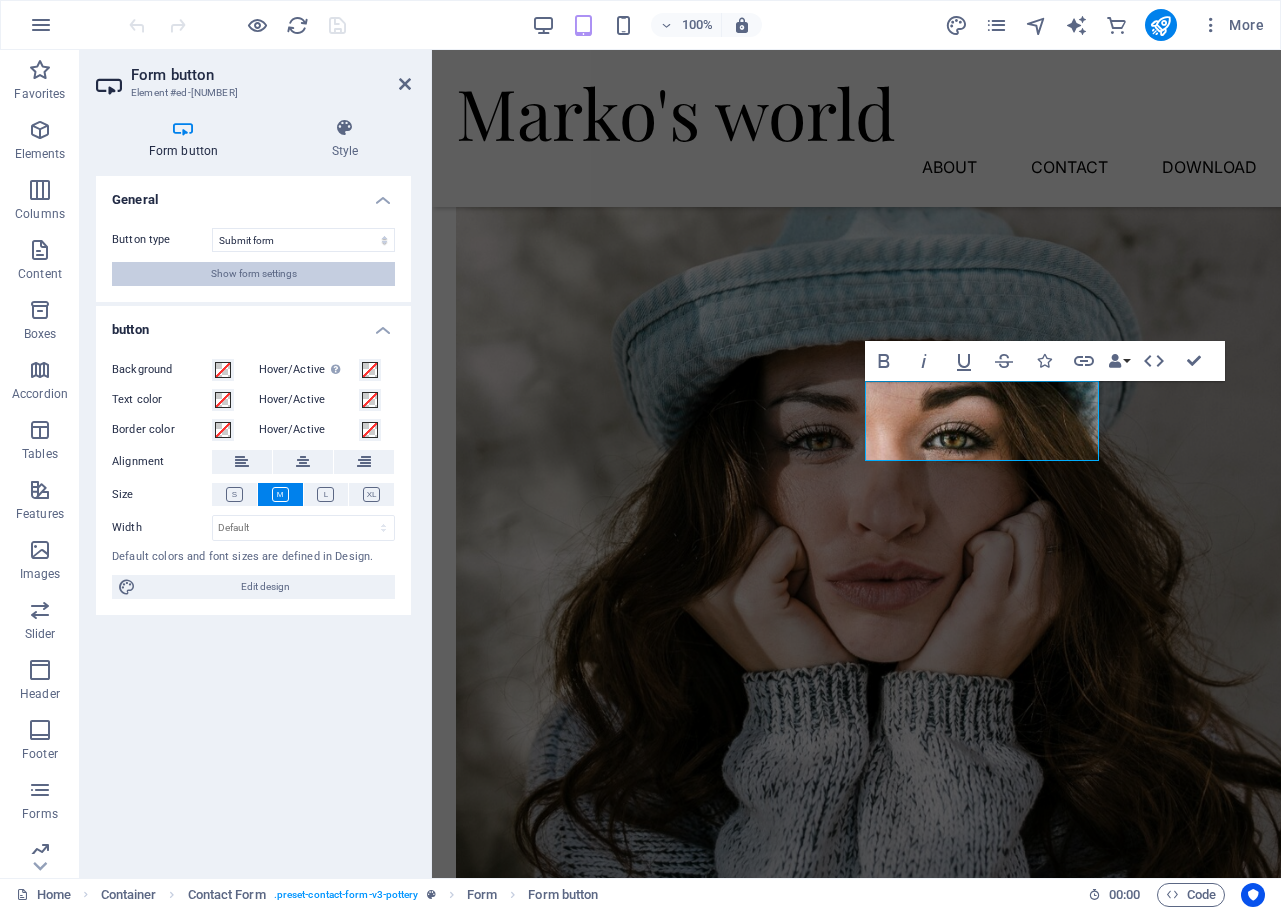 click on "Show form settings" at bounding box center [254, 274] 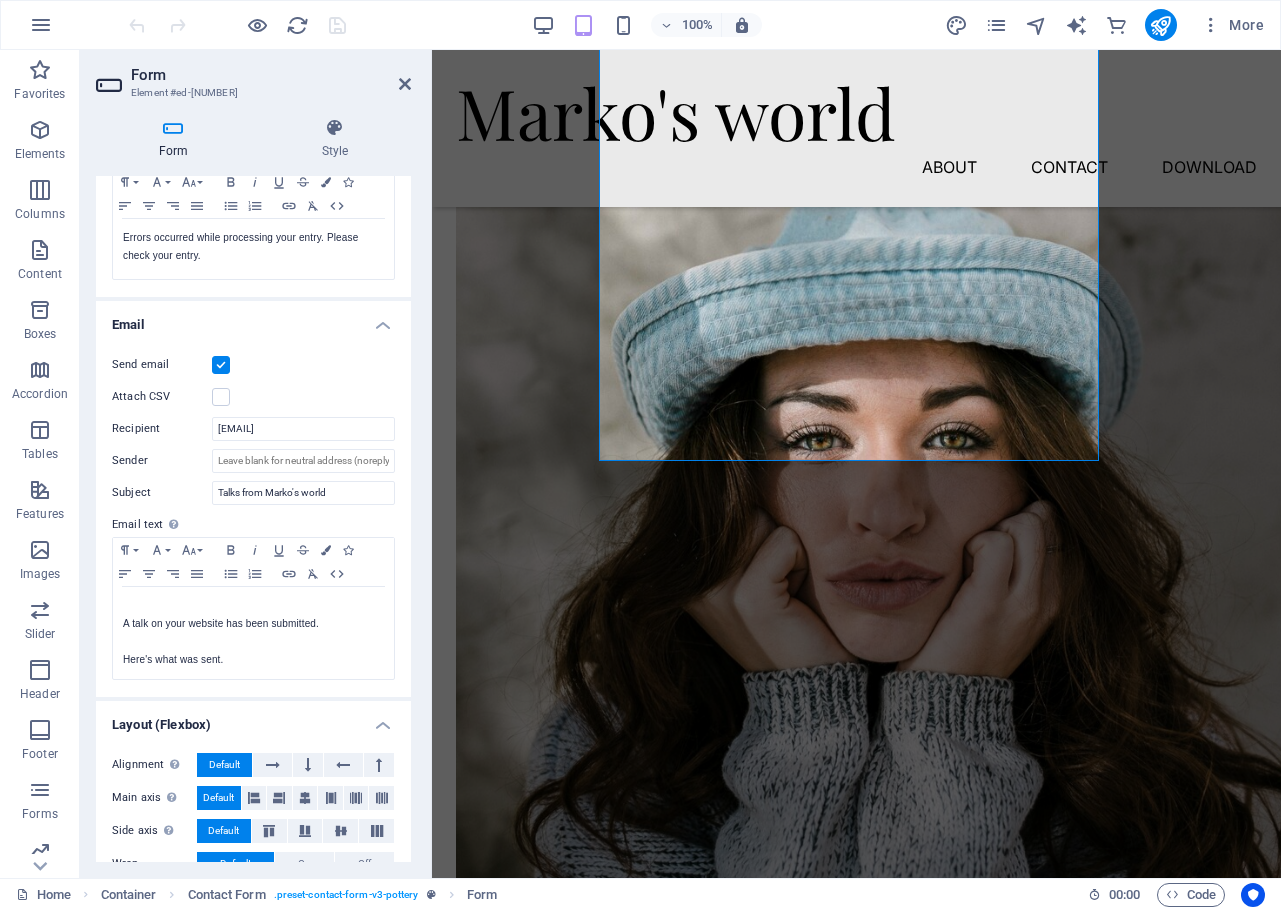scroll, scrollTop: 388, scrollLeft: 0, axis: vertical 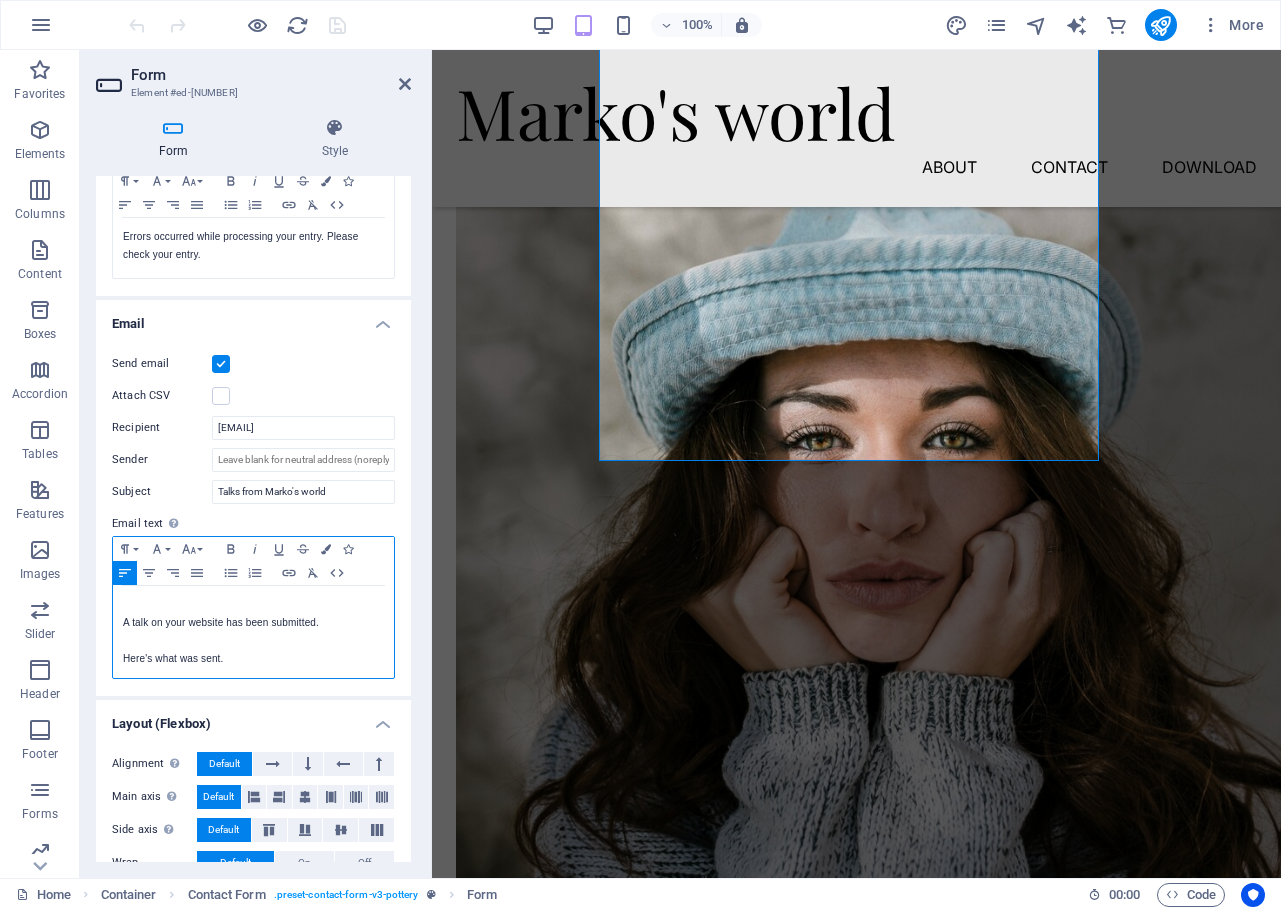 click on "Here's what was sent." at bounding box center (253, 659) 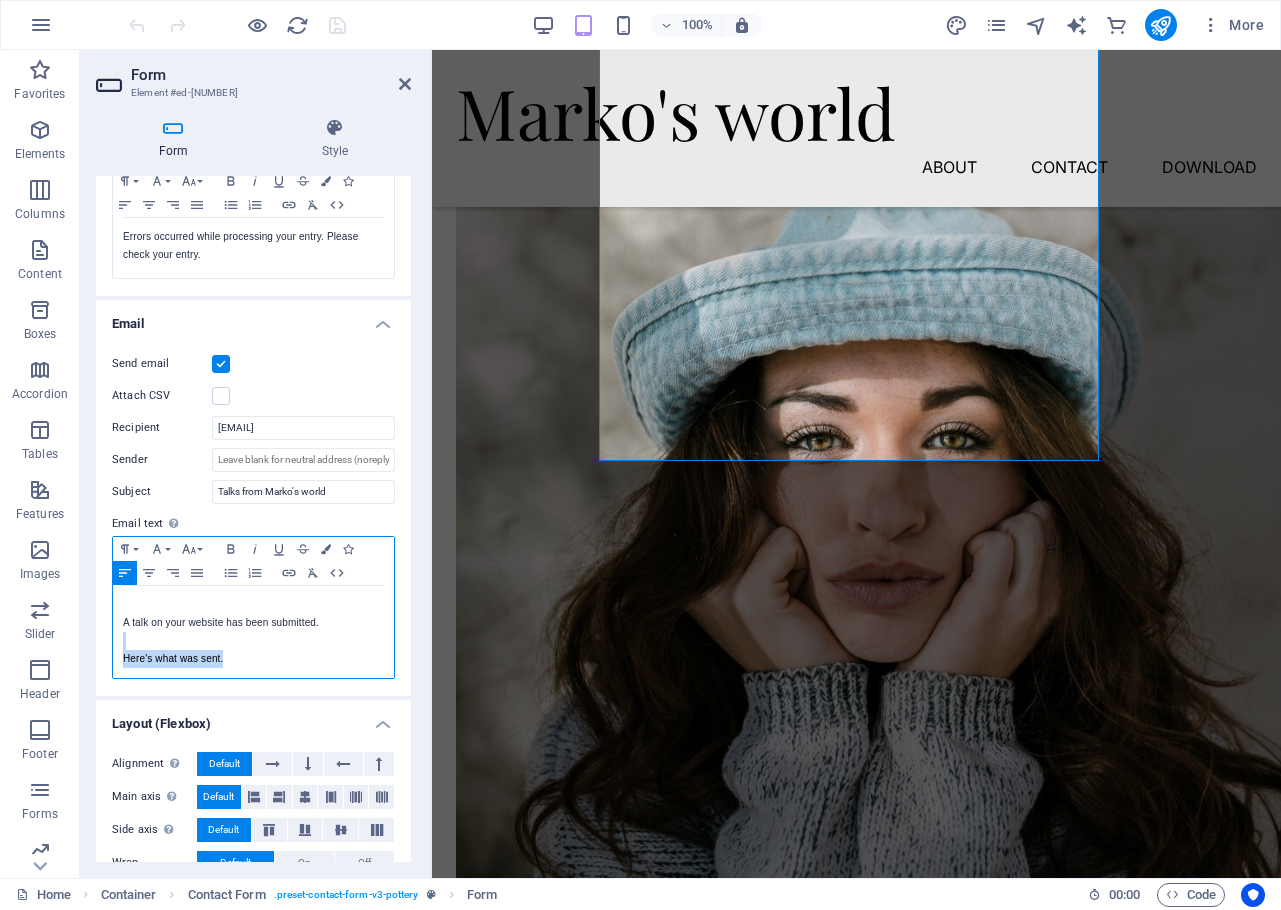 drag, startPoint x: 275, startPoint y: 665, endPoint x: 121, endPoint y: 636, distance: 156.70673 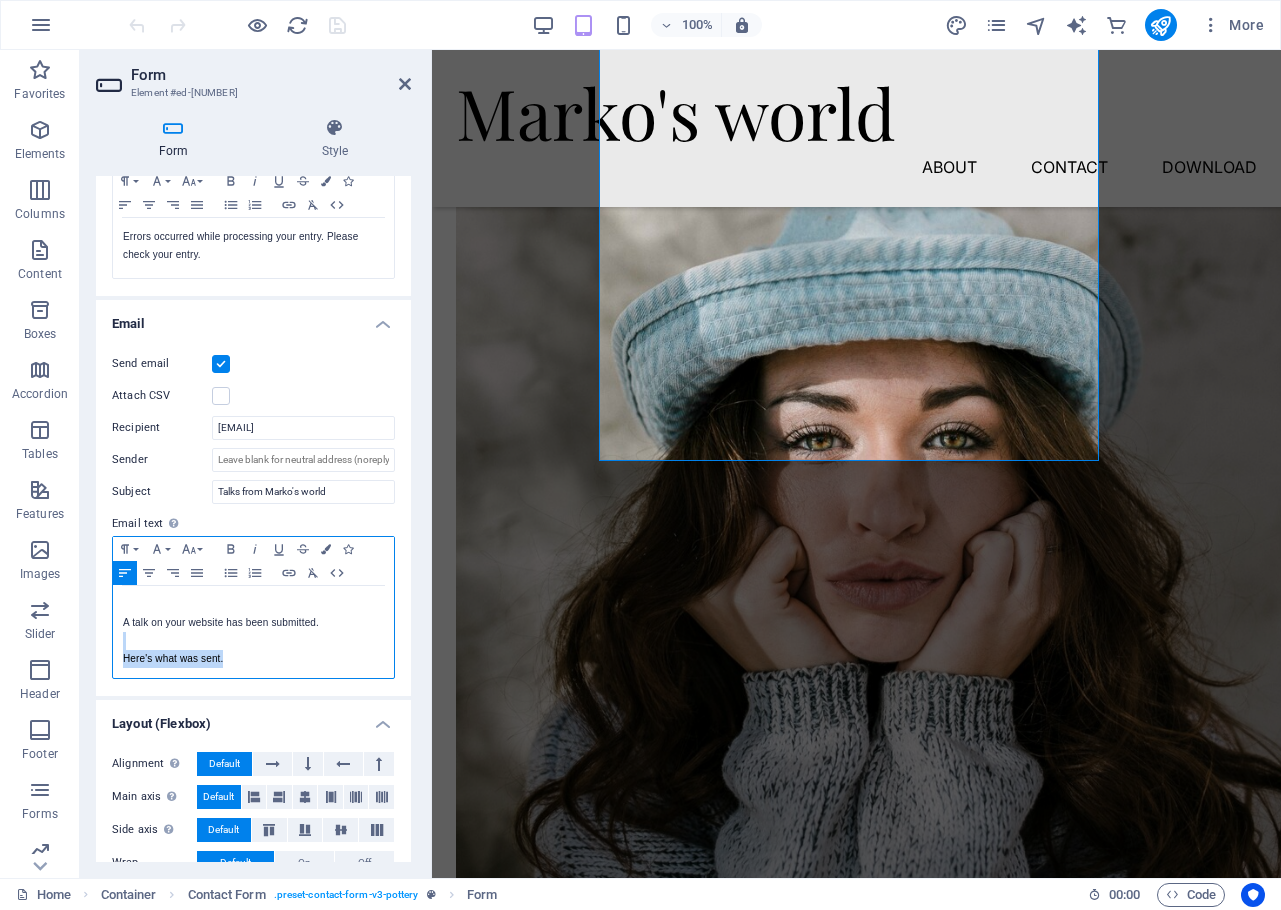click on "A talk on your website has been submitted. Here's what was sent." at bounding box center [253, 632] 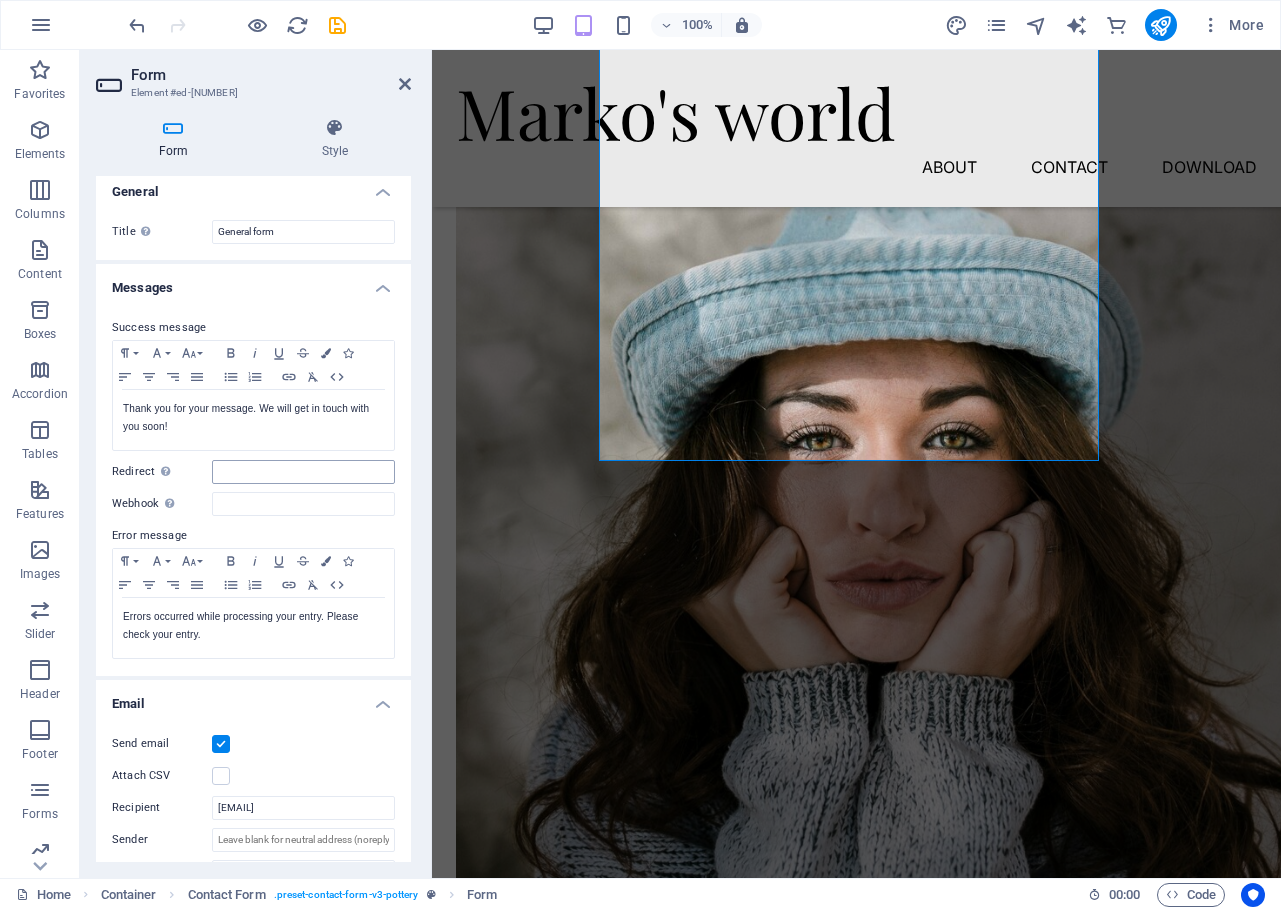 scroll, scrollTop: 0, scrollLeft: 0, axis: both 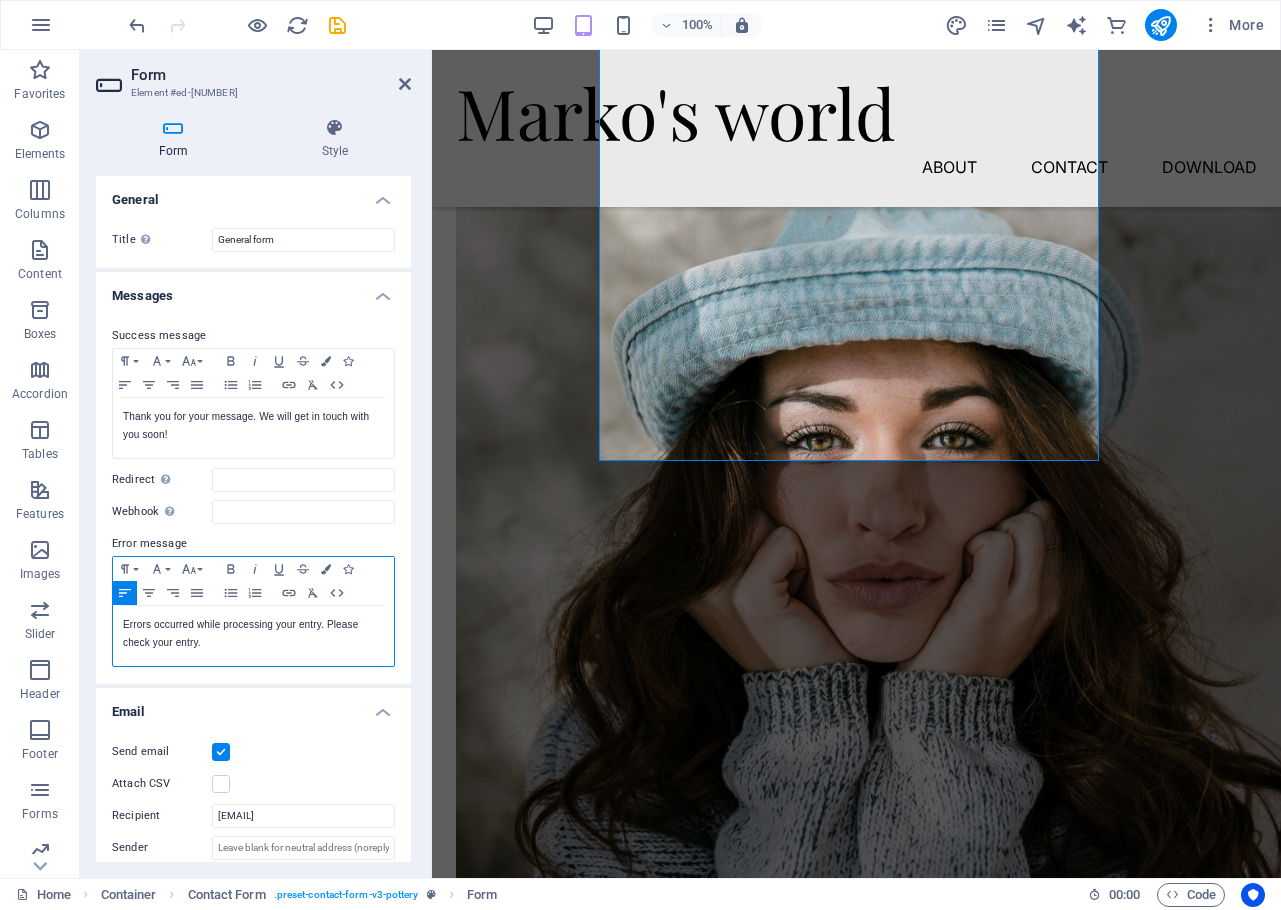 click on "Errors occurred while processing your entry. Please check your entry." at bounding box center (253, 634) 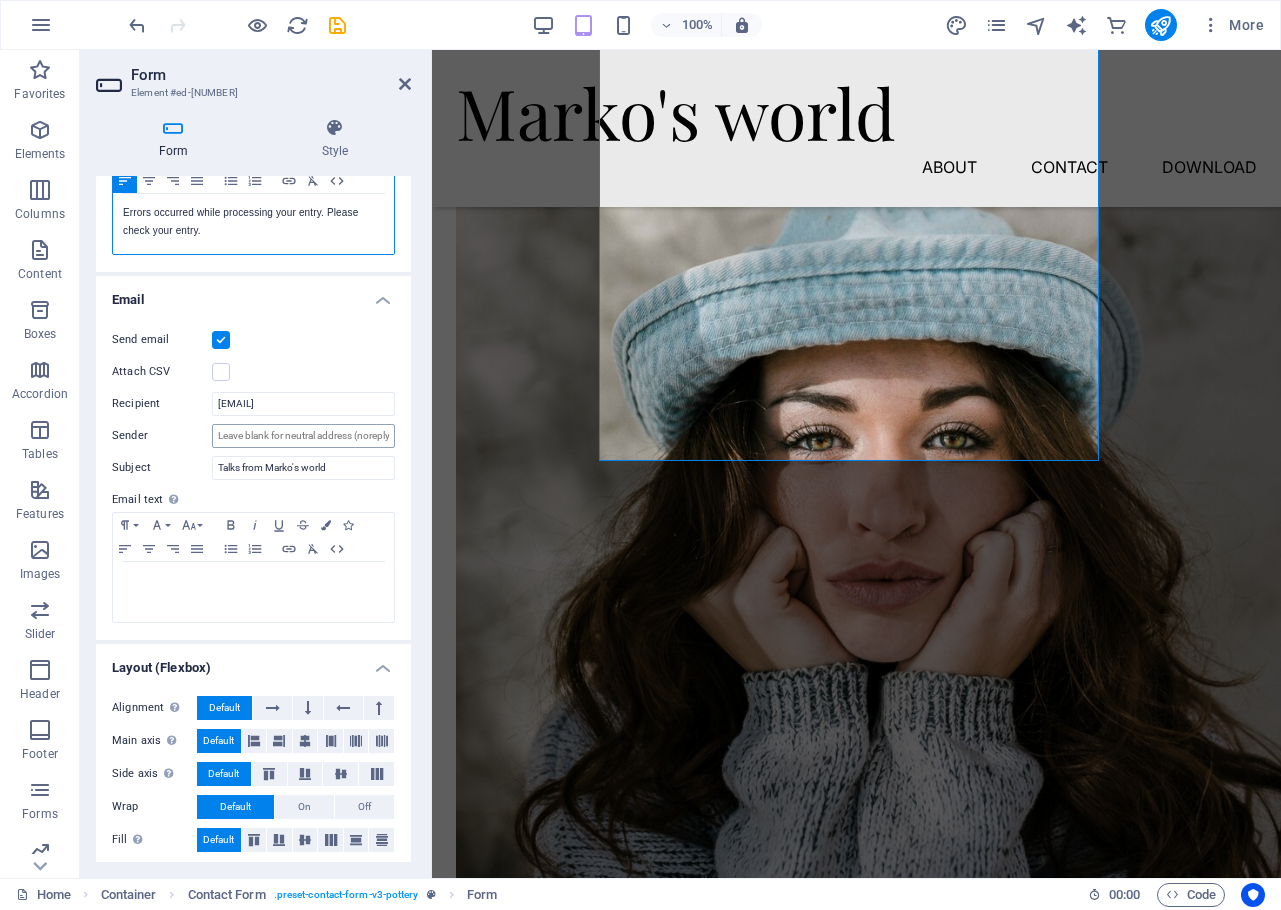 scroll, scrollTop: 419, scrollLeft: 0, axis: vertical 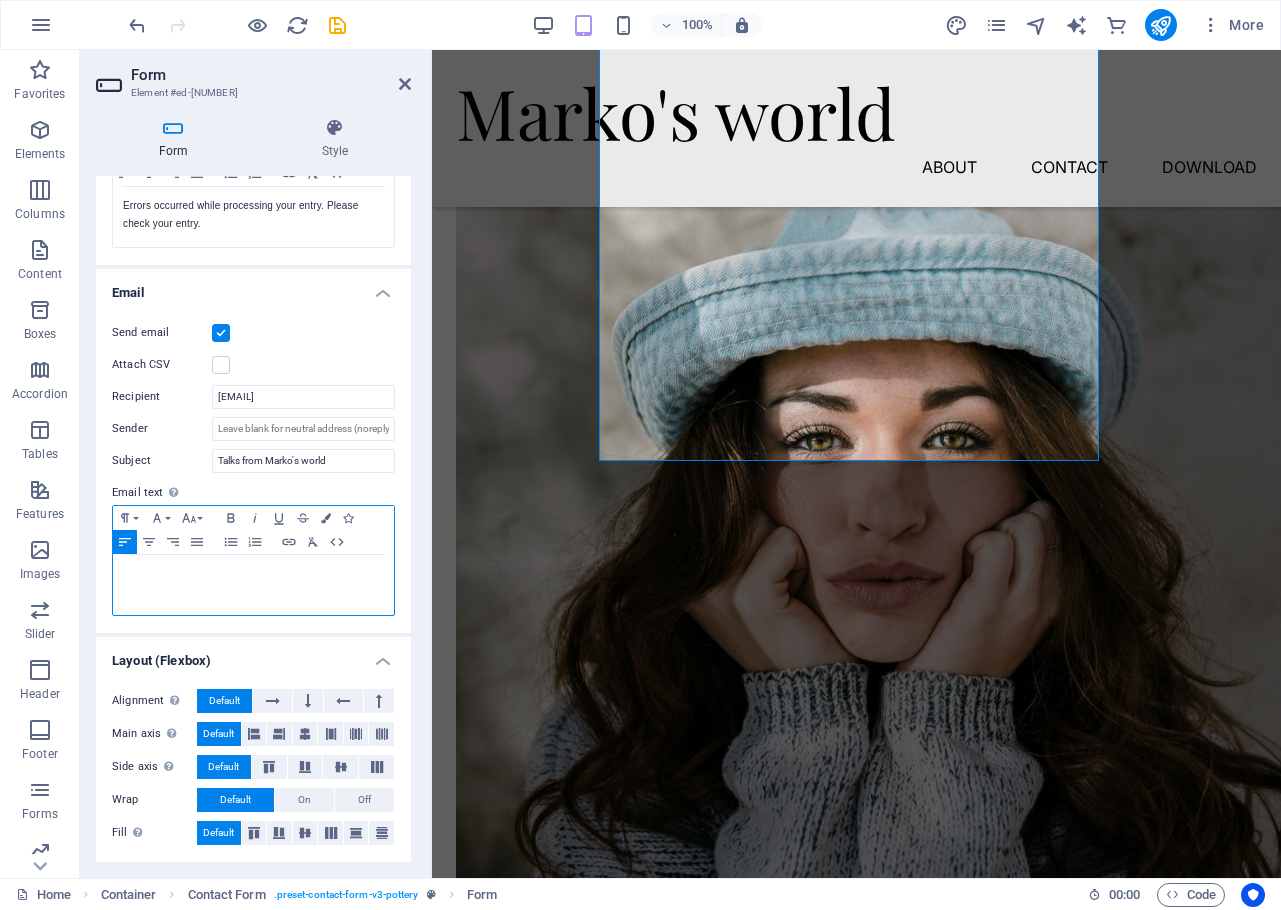 click at bounding box center (253, 574) 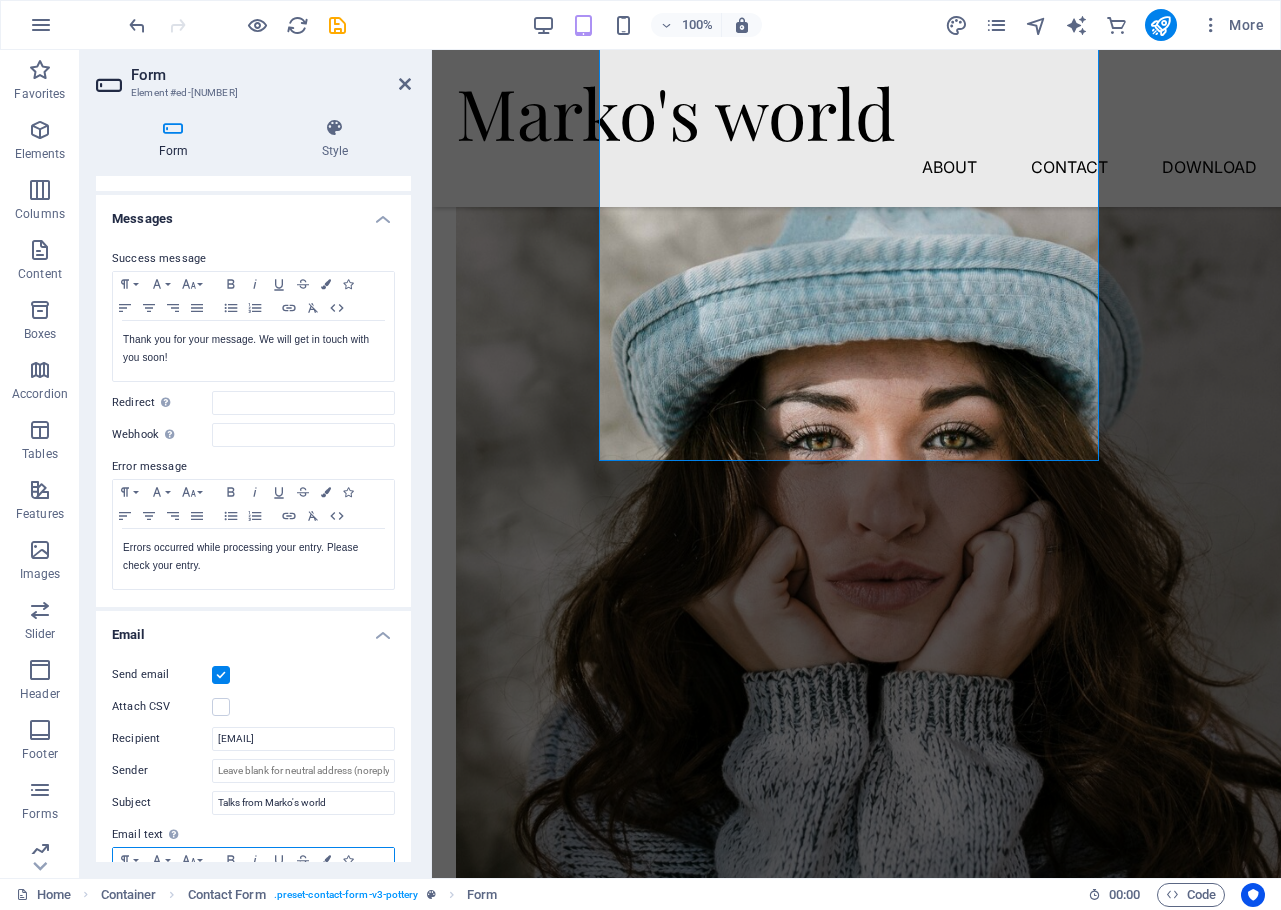 scroll, scrollTop: 76, scrollLeft: 0, axis: vertical 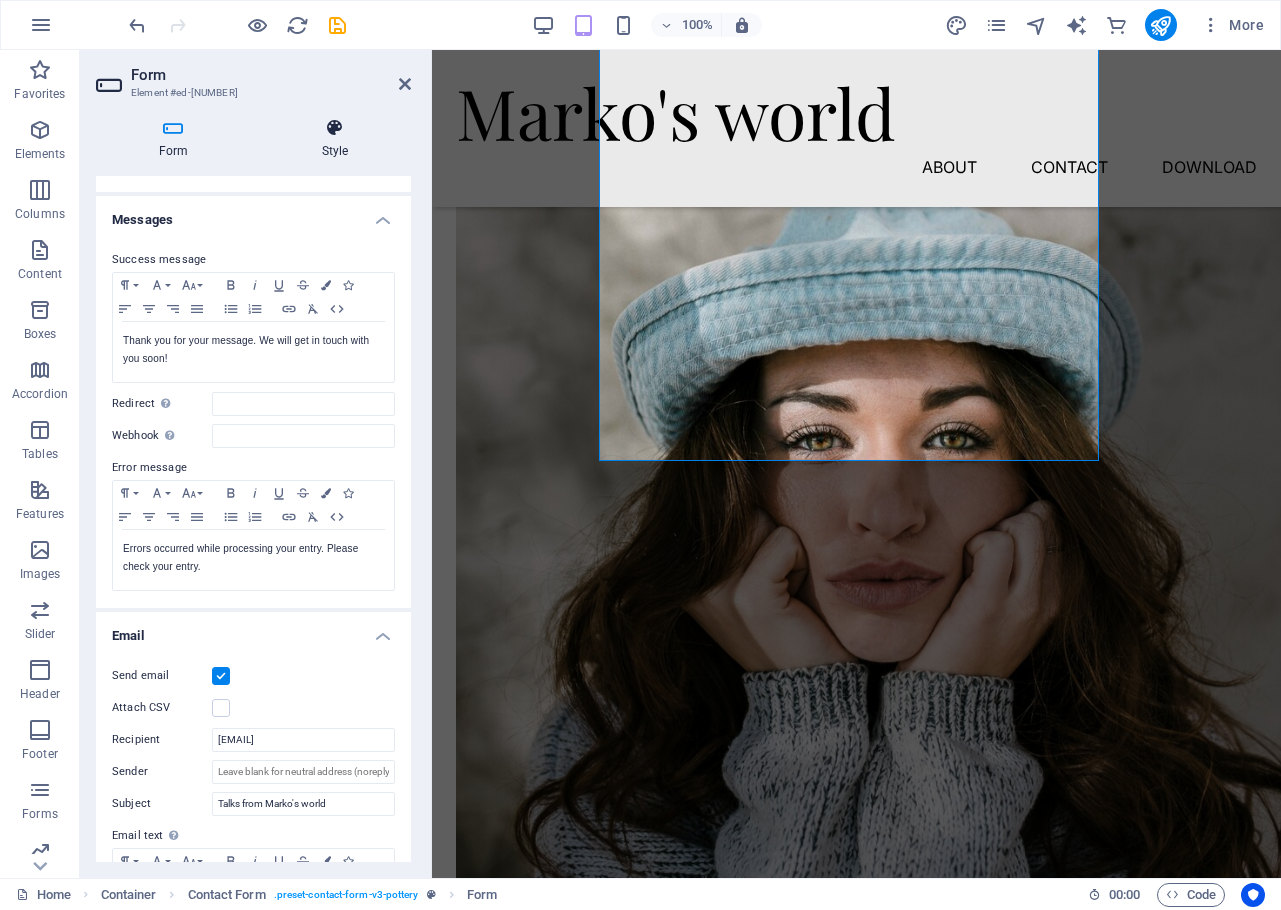 click at bounding box center (335, 128) 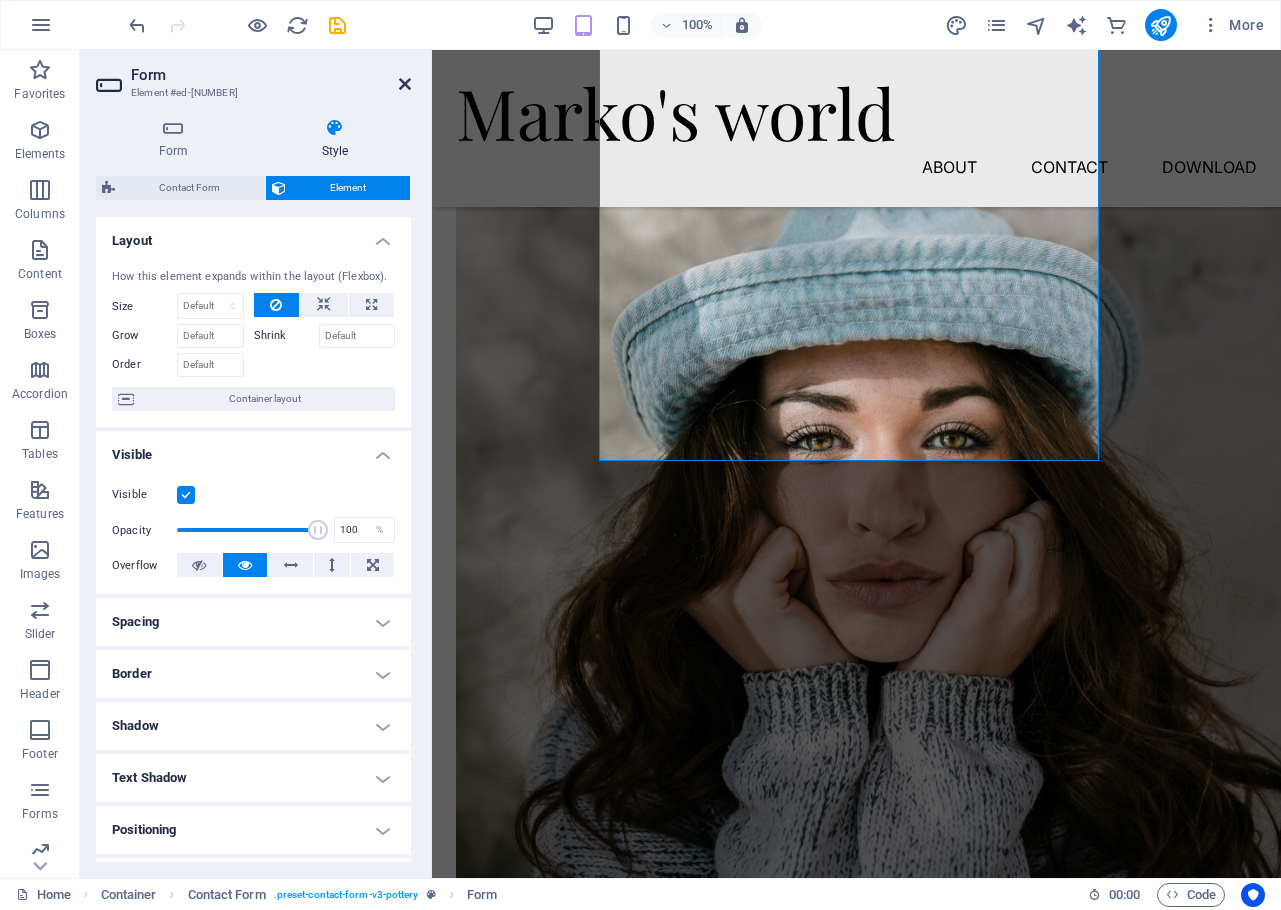 click at bounding box center (405, 84) 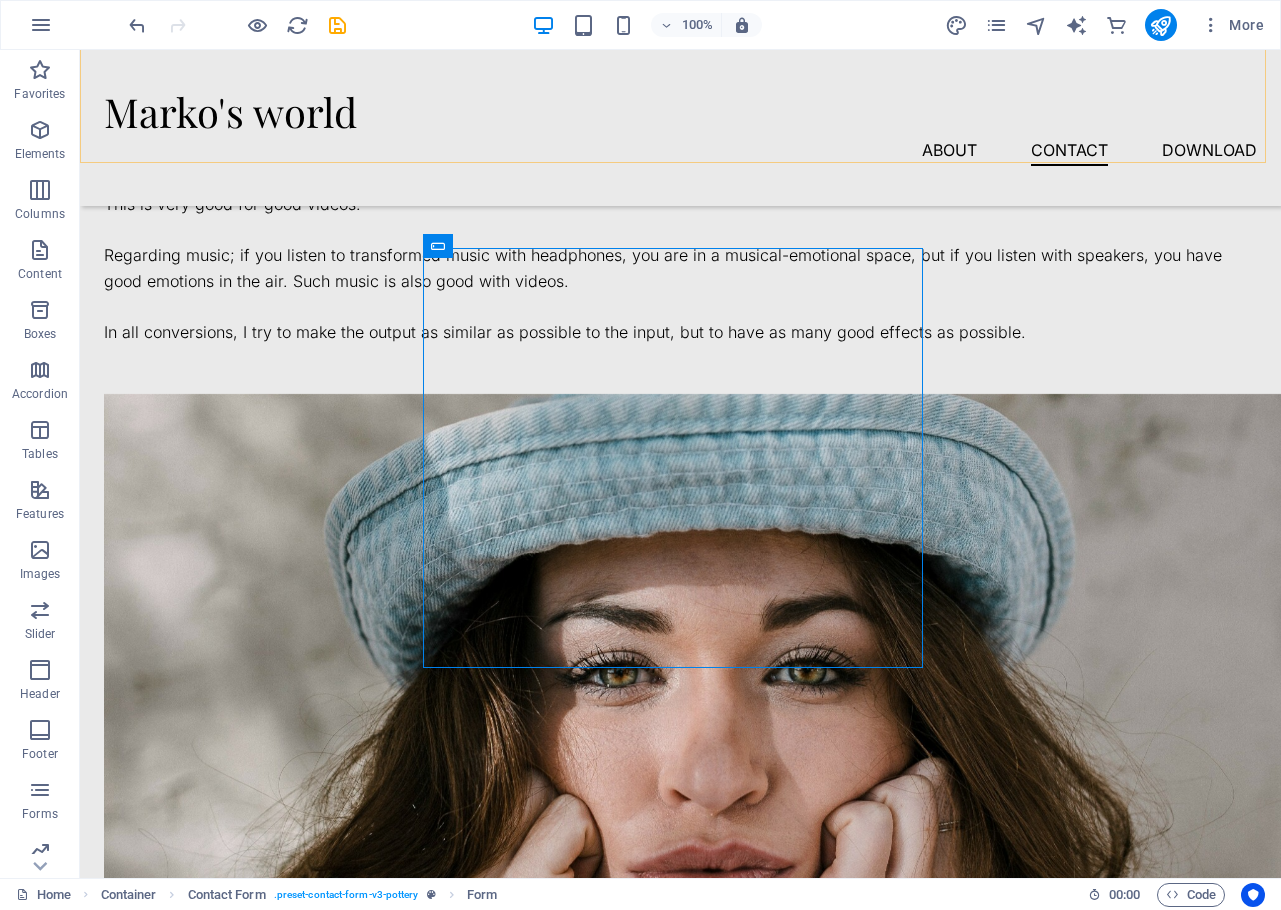 scroll, scrollTop: 2396, scrollLeft: 0, axis: vertical 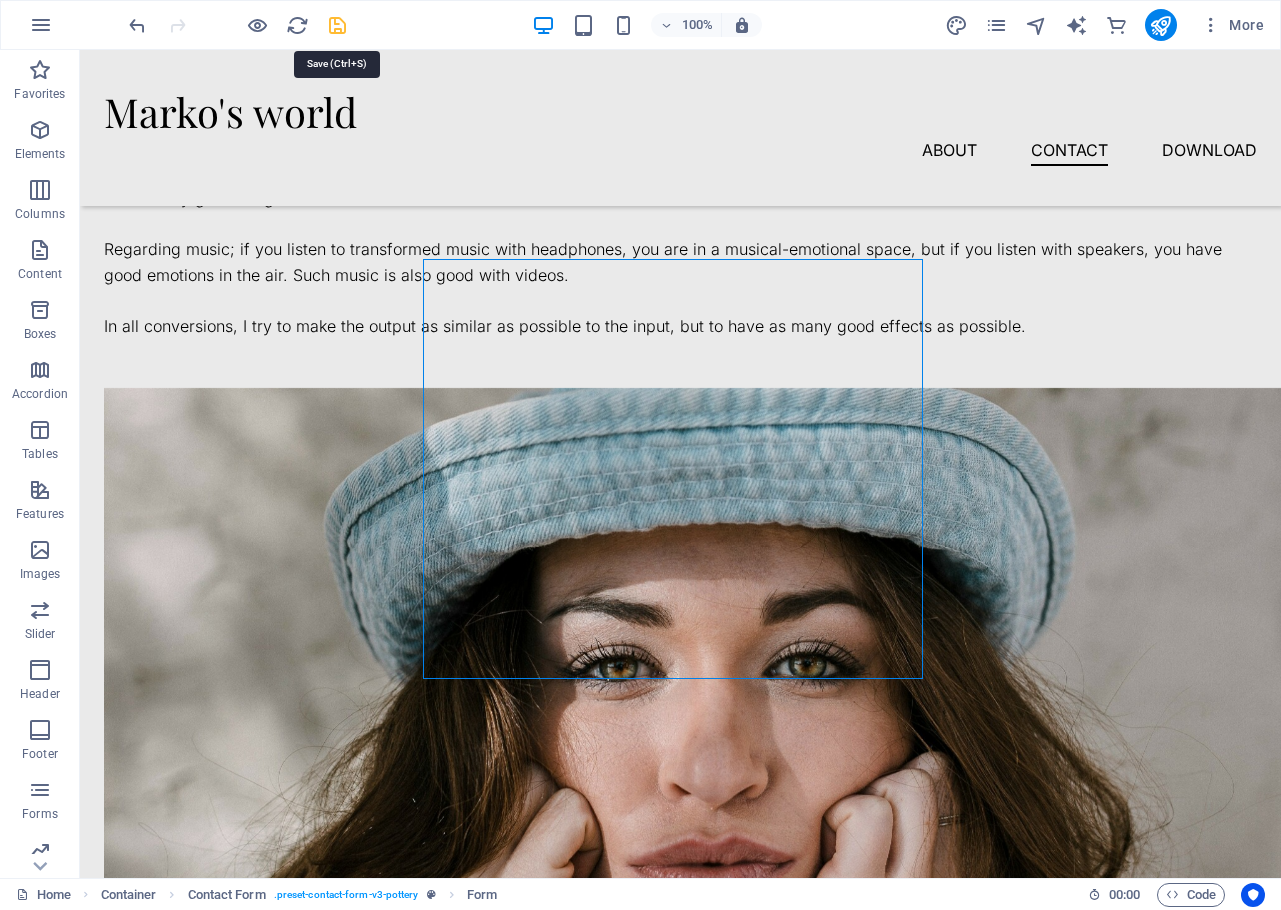 click at bounding box center (337, 25) 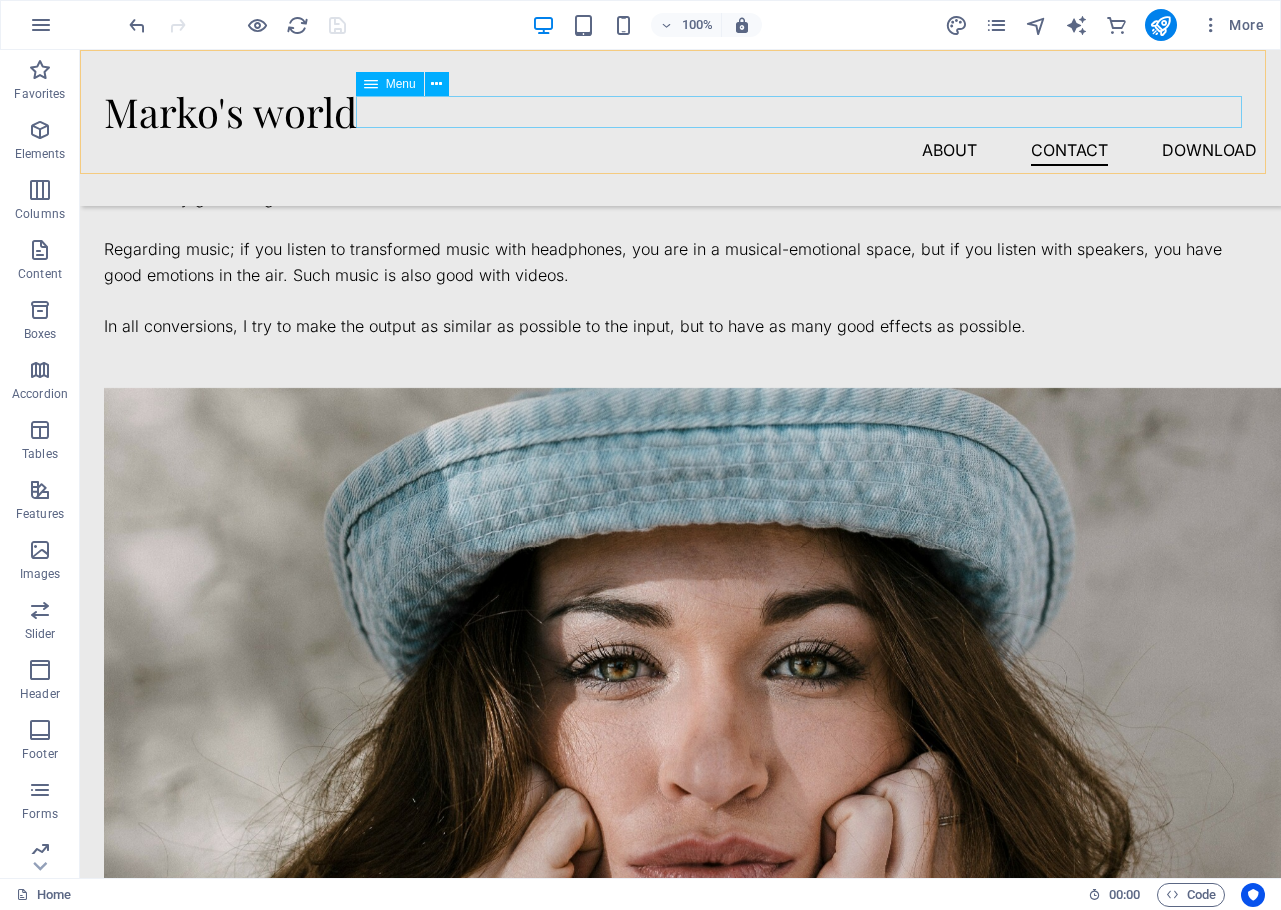 click on "About Contact Download" at bounding box center [680, 150] 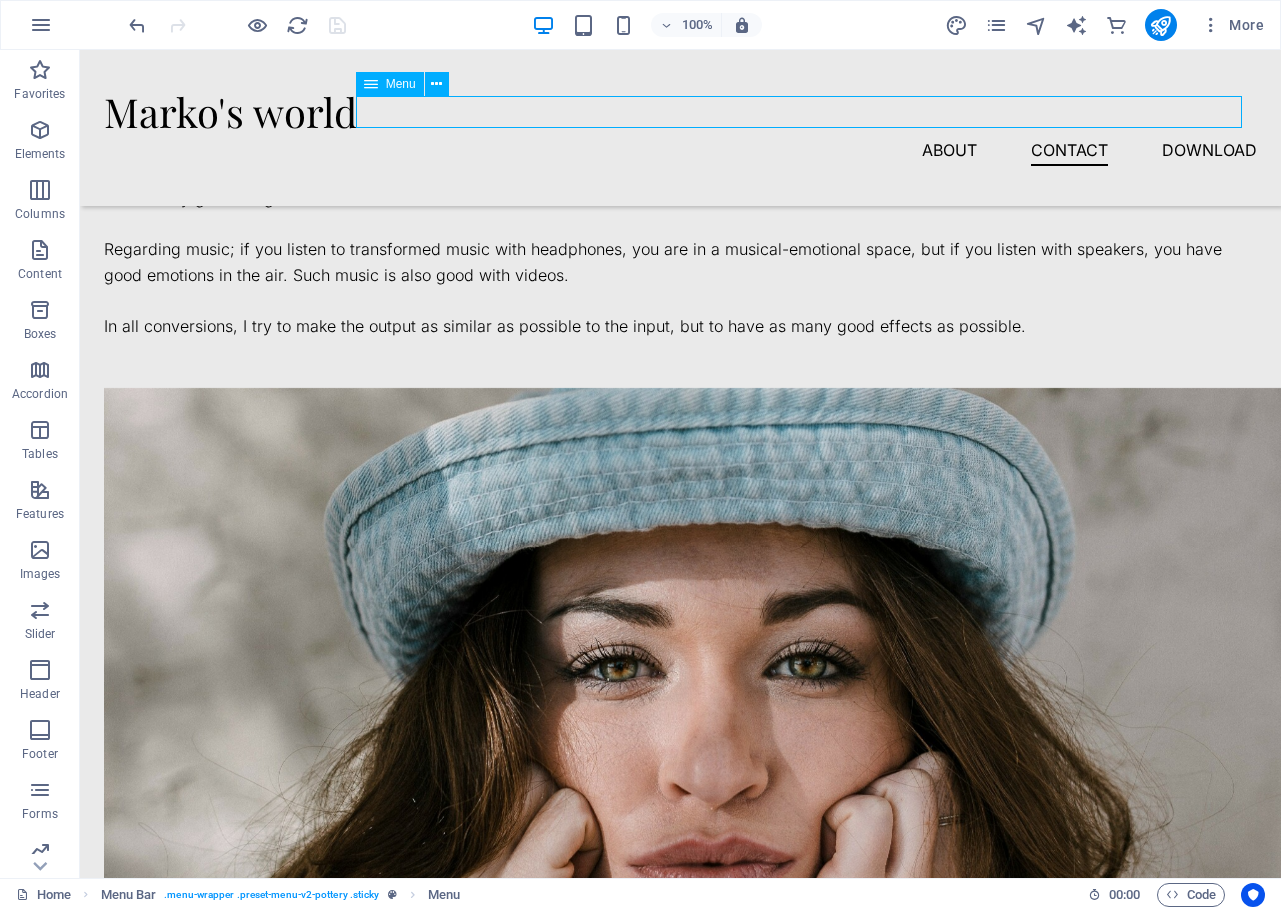 click on "About Contact Download" at bounding box center [680, 150] 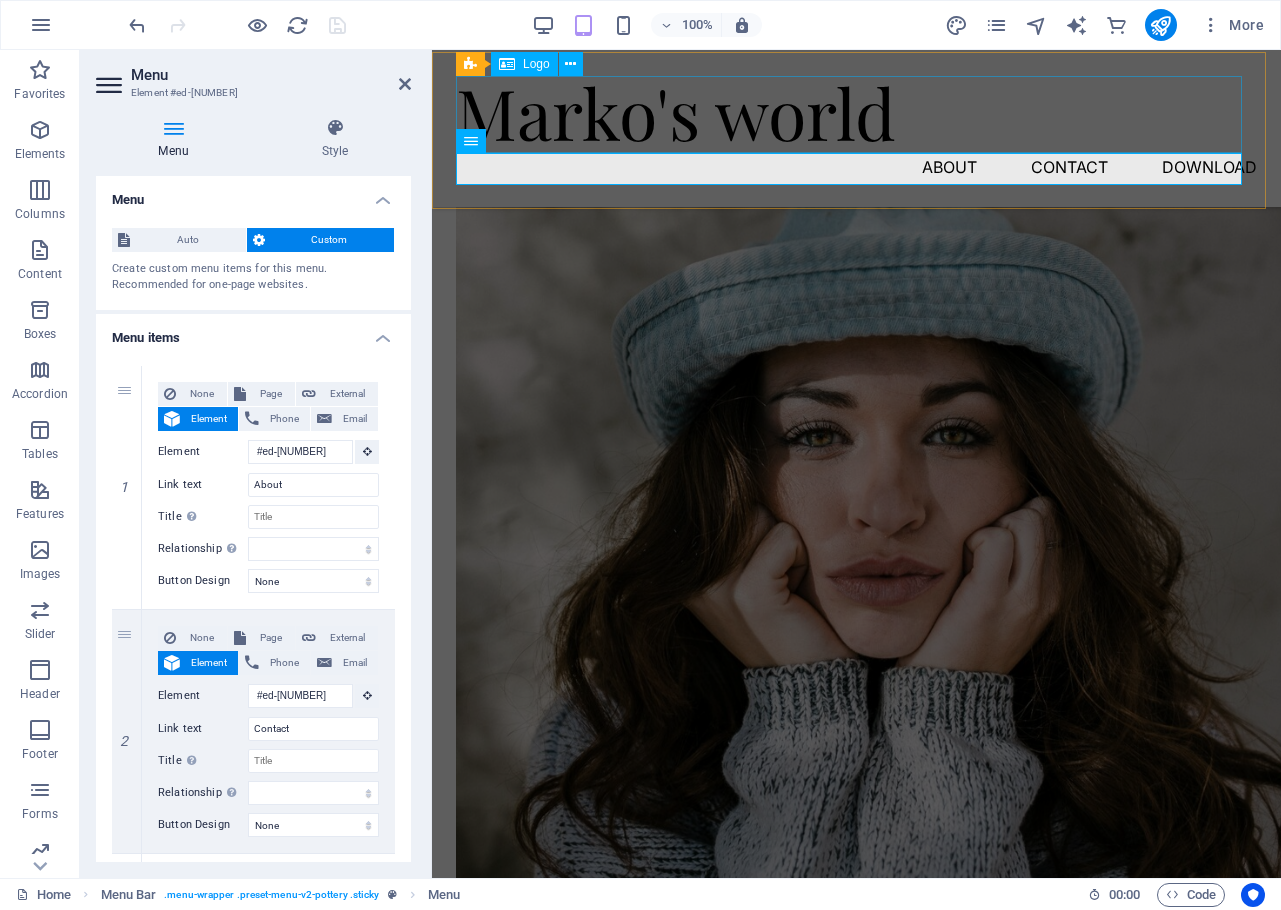 scroll, scrollTop: 2356, scrollLeft: 0, axis: vertical 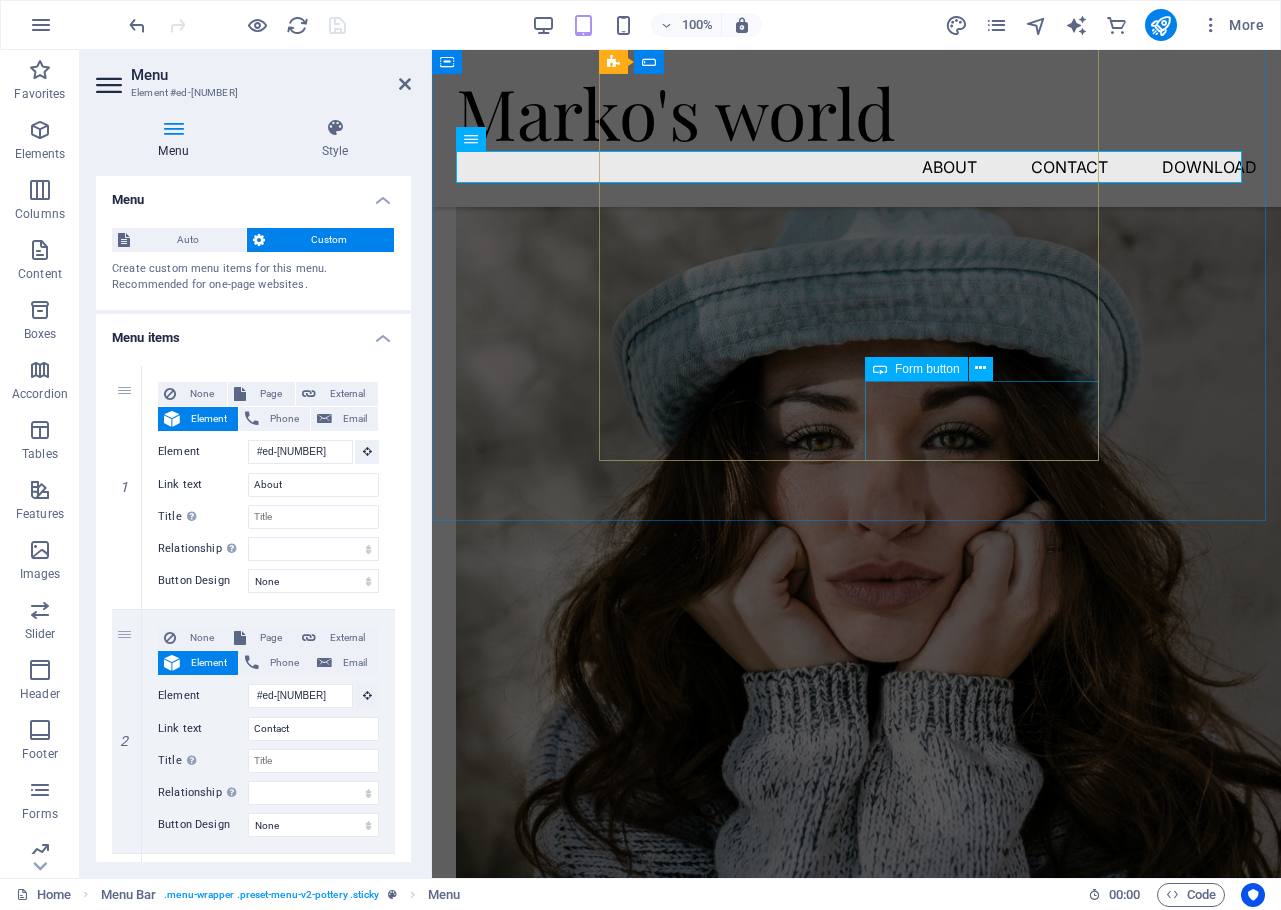 click on "Submit" at bounding box center (839, 1306) 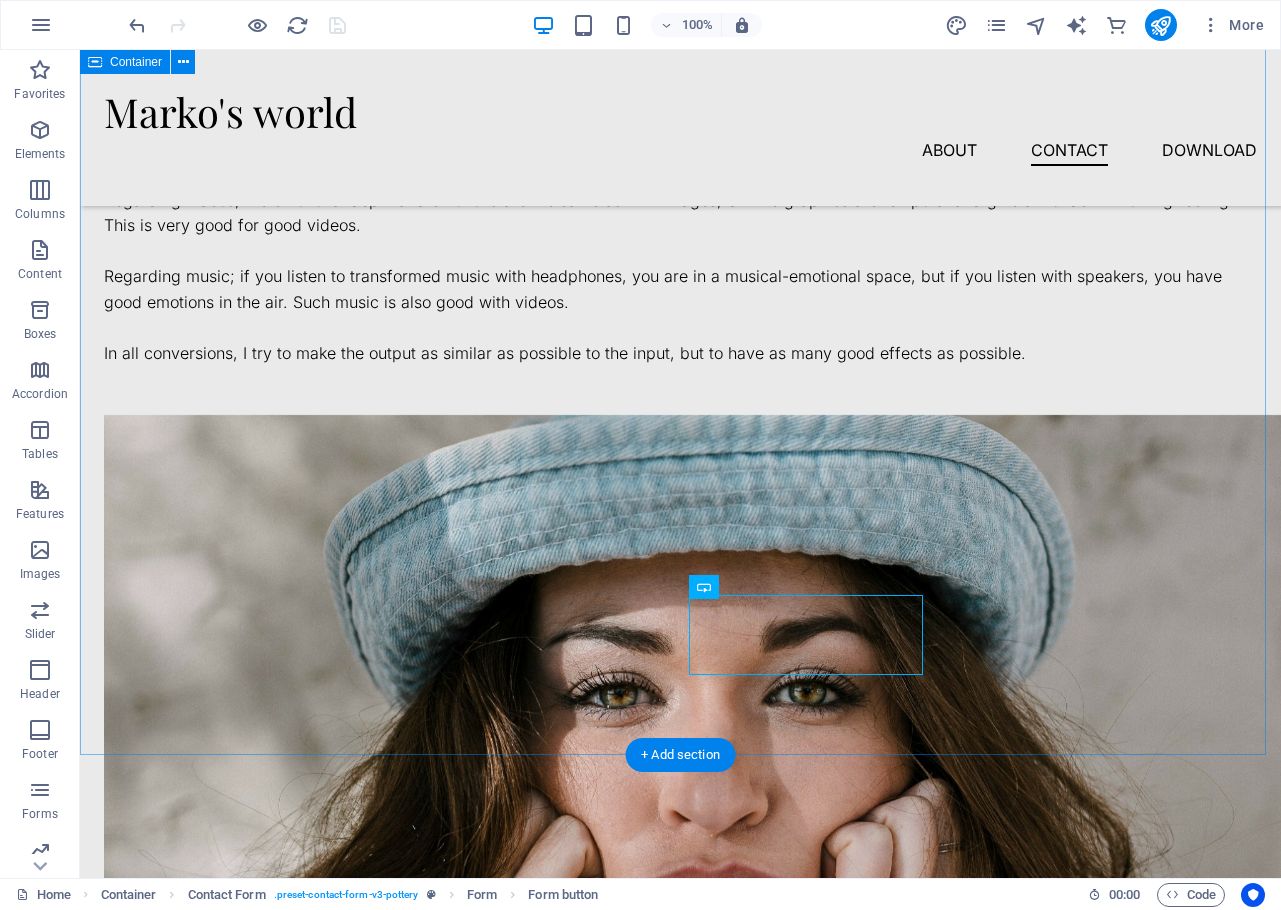 scroll, scrollTop: 2396, scrollLeft: 0, axis: vertical 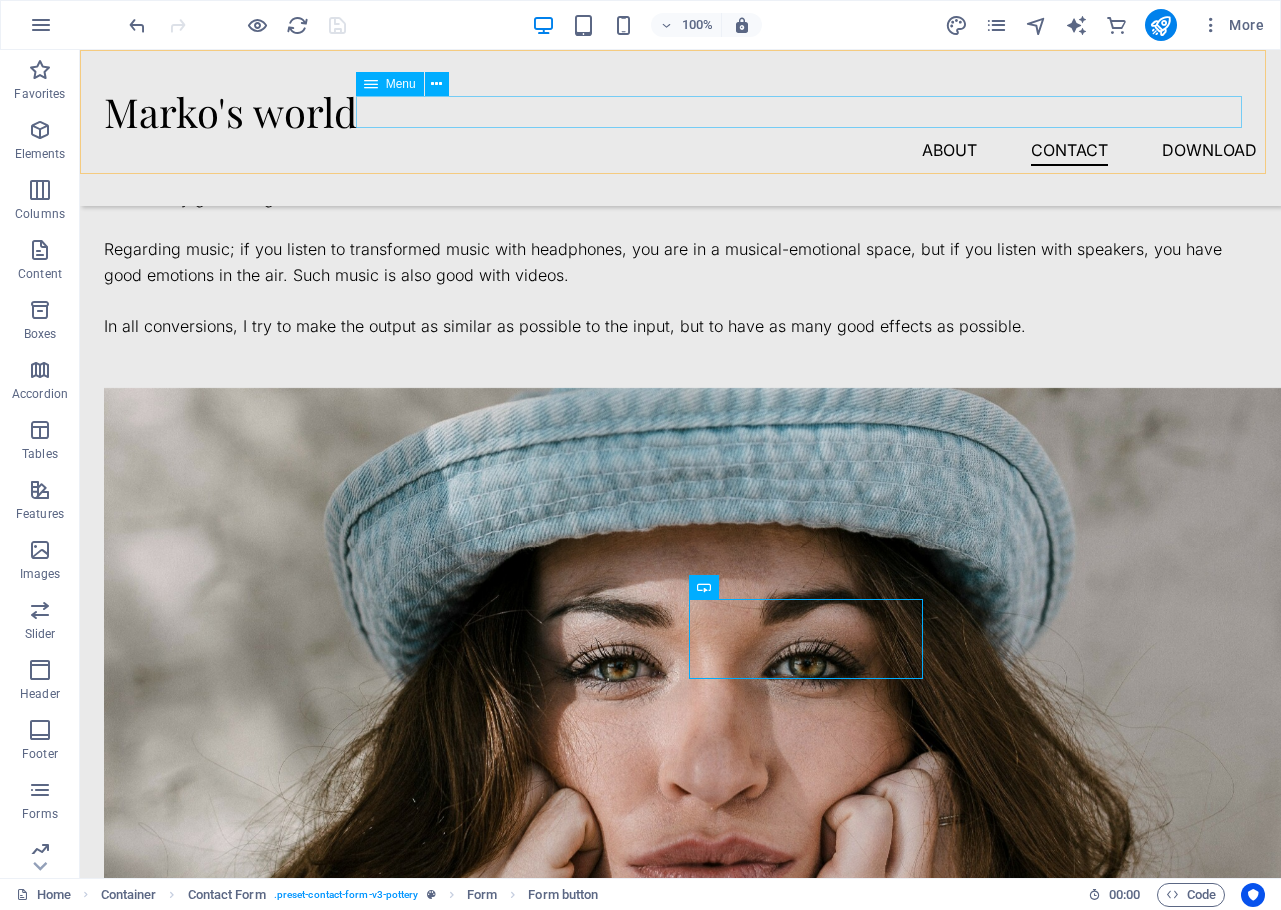 click on "About Contact Download" at bounding box center [680, 150] 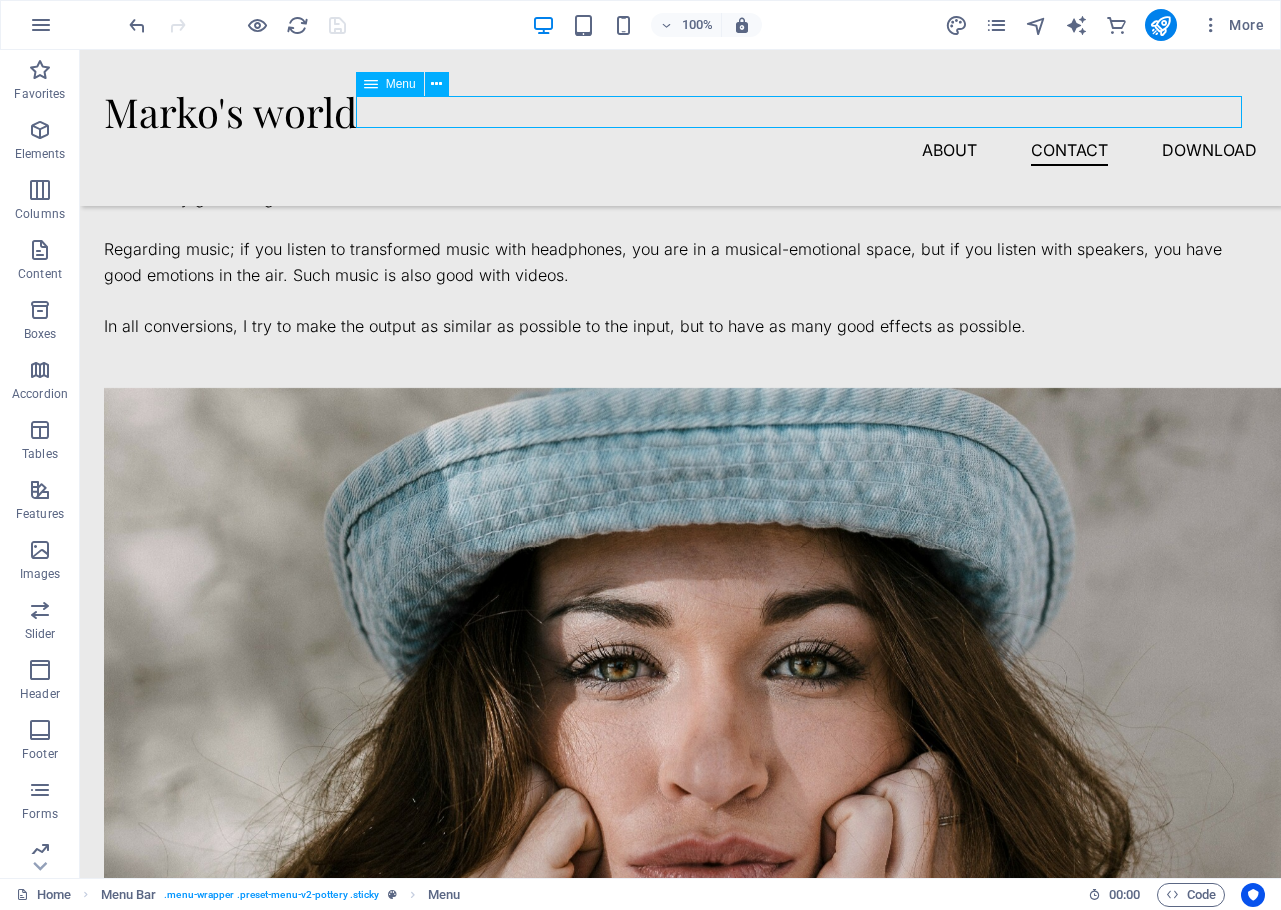 click on "About Contact Download" at bounding box center (680, 150) 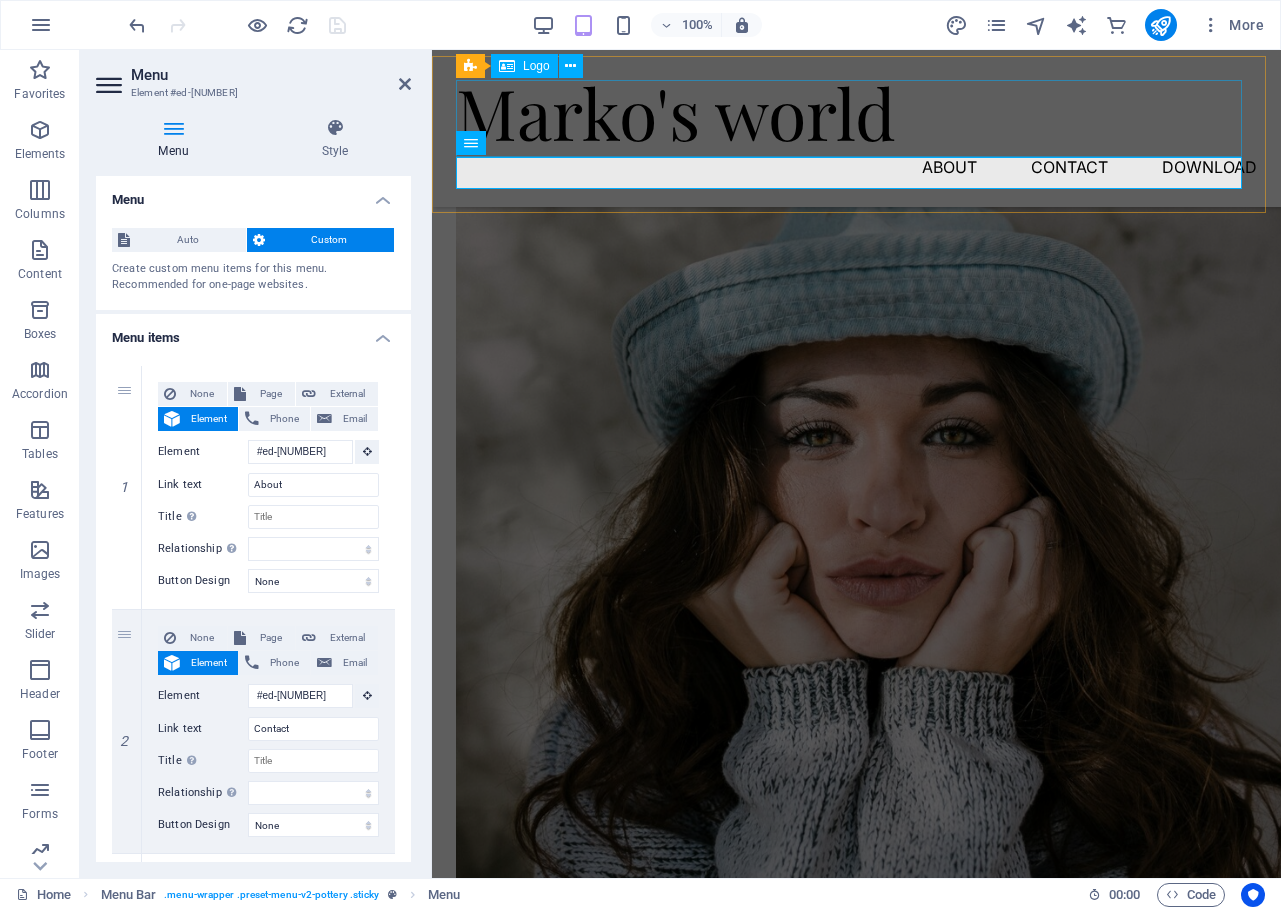 scroll, scrollTop: 2356, scrollLeft: 0, axis: vertical 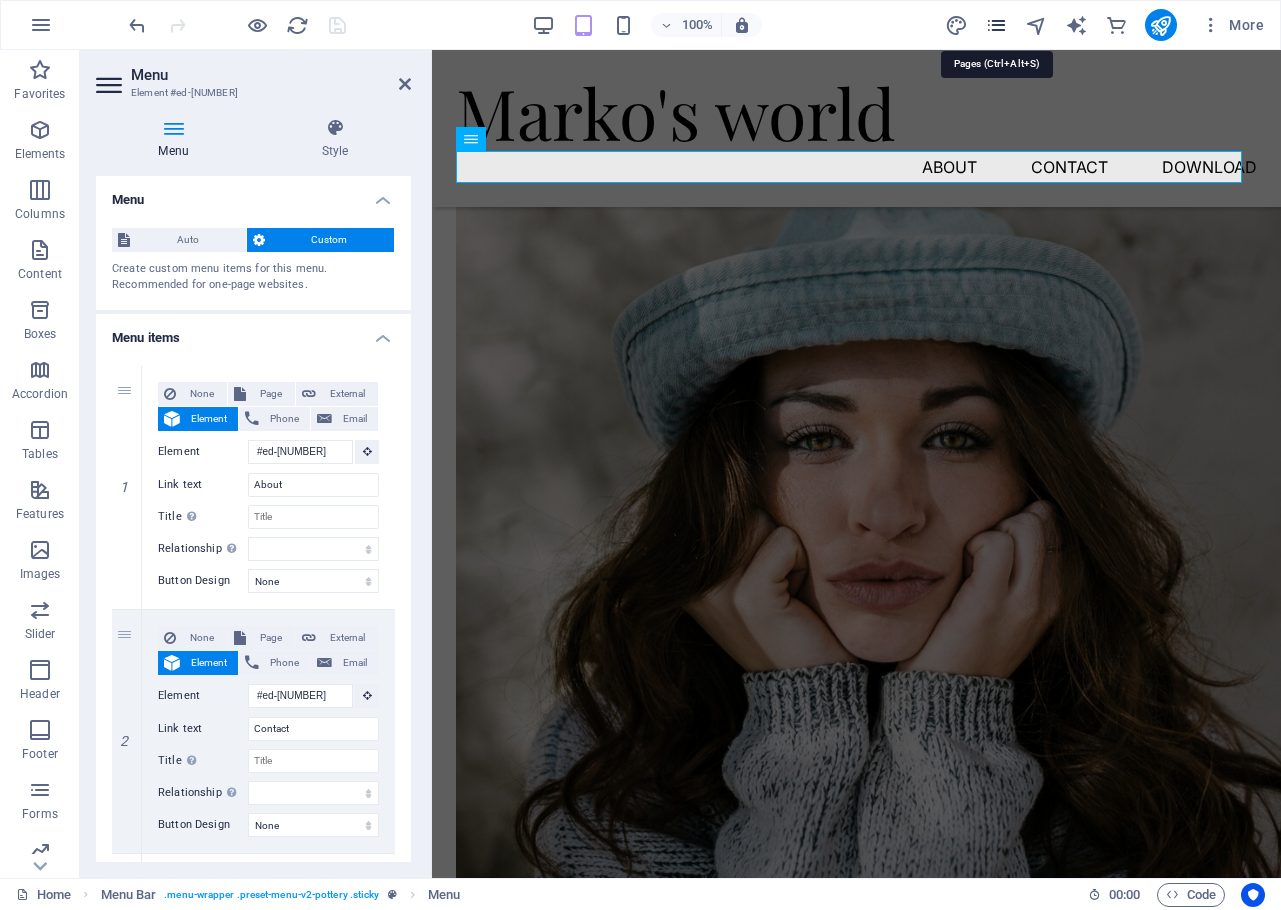 click at bounding box center [996, 25] 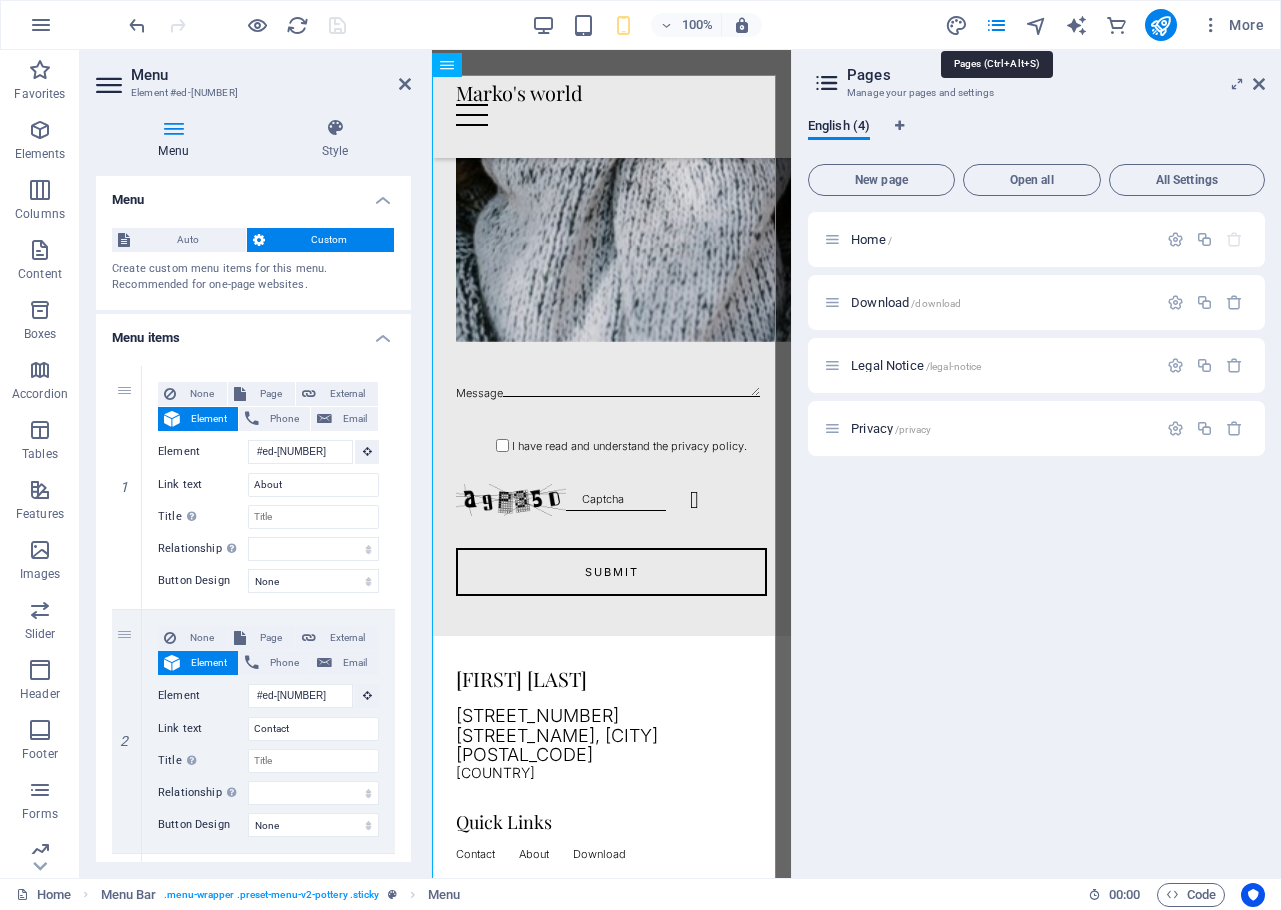 scroll, scrollTop: 2316, scrollLeft: 0, axis: vertical 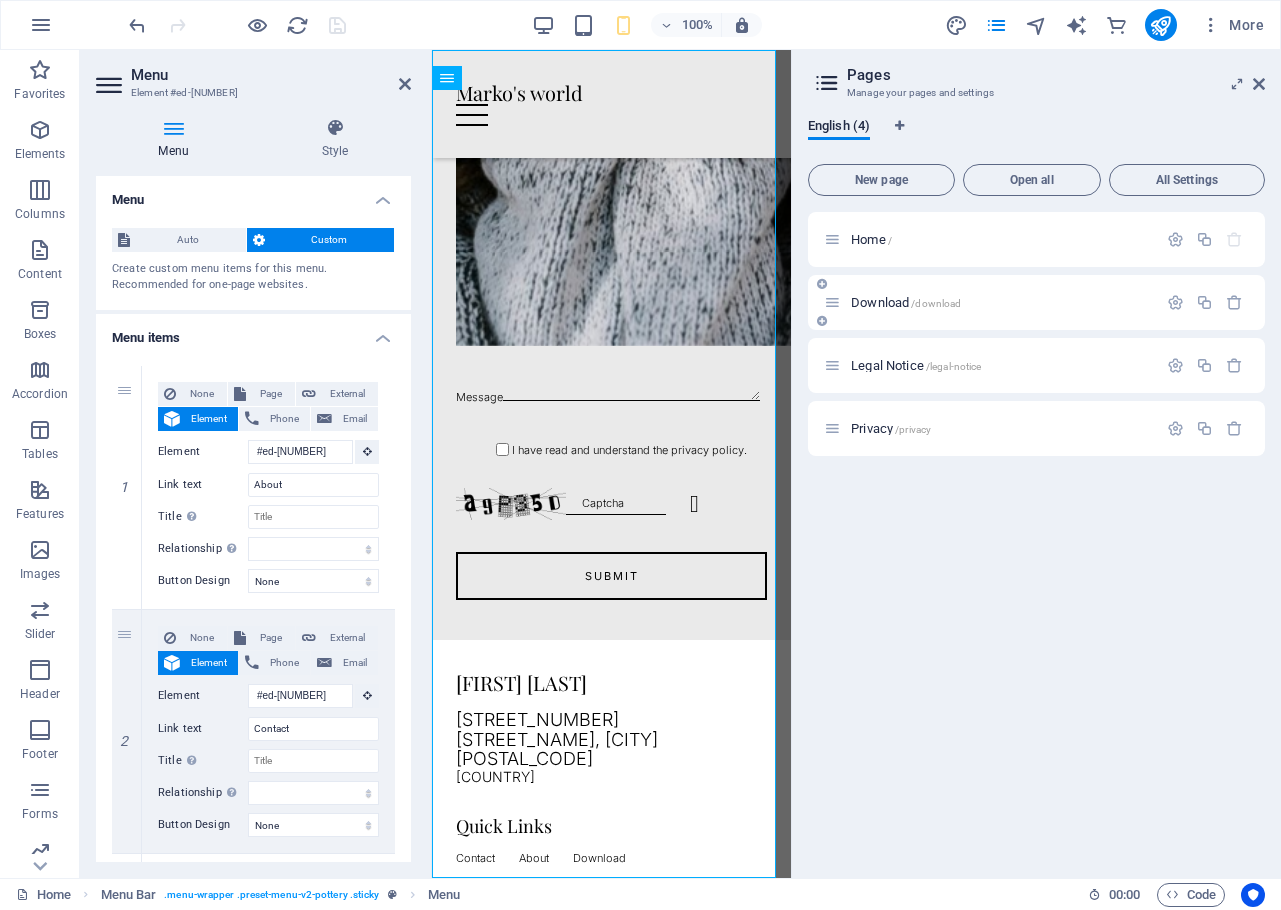 click on "Download /download" at bounding box center [990, 302] 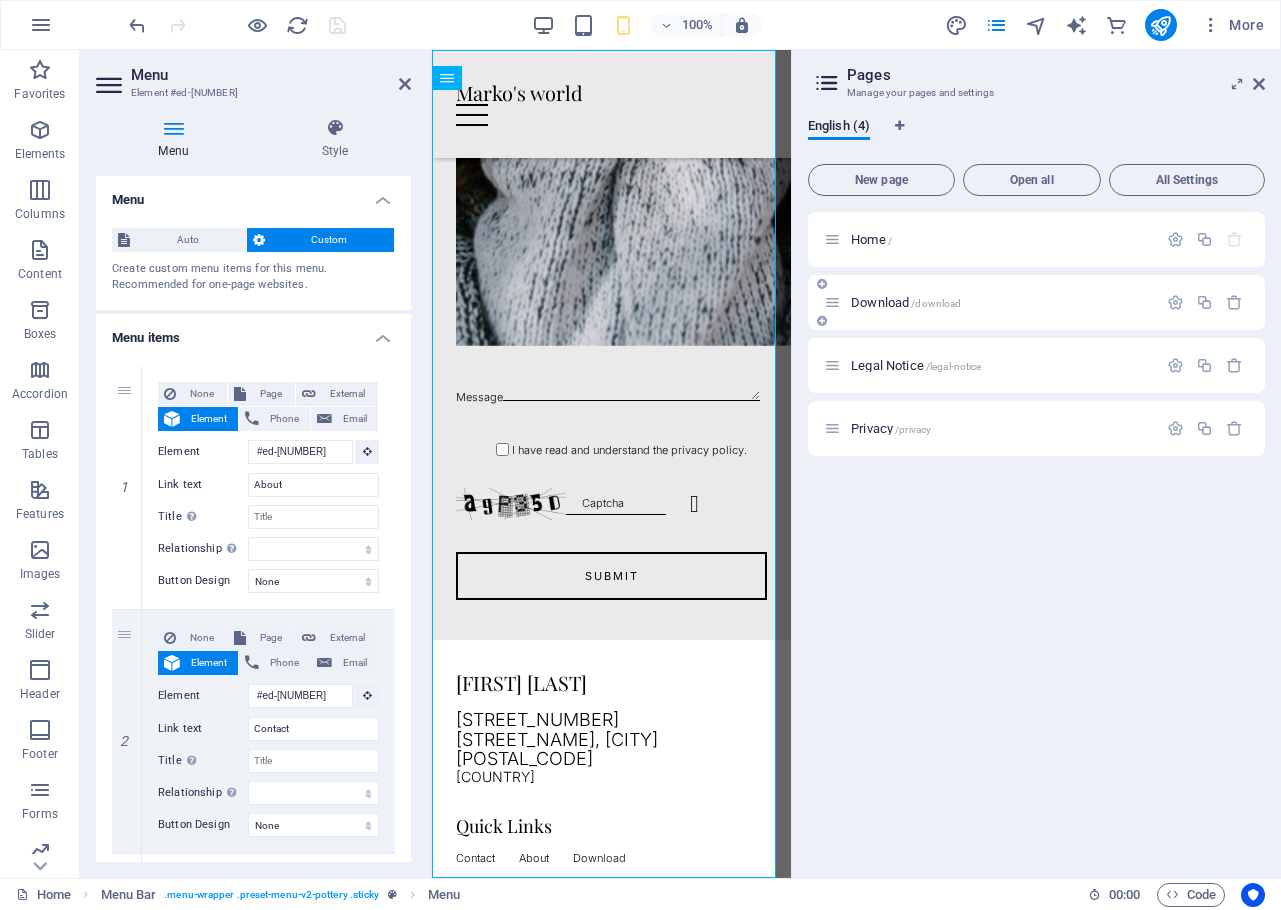 click on "Download /download" at bounding box center (906, 302) 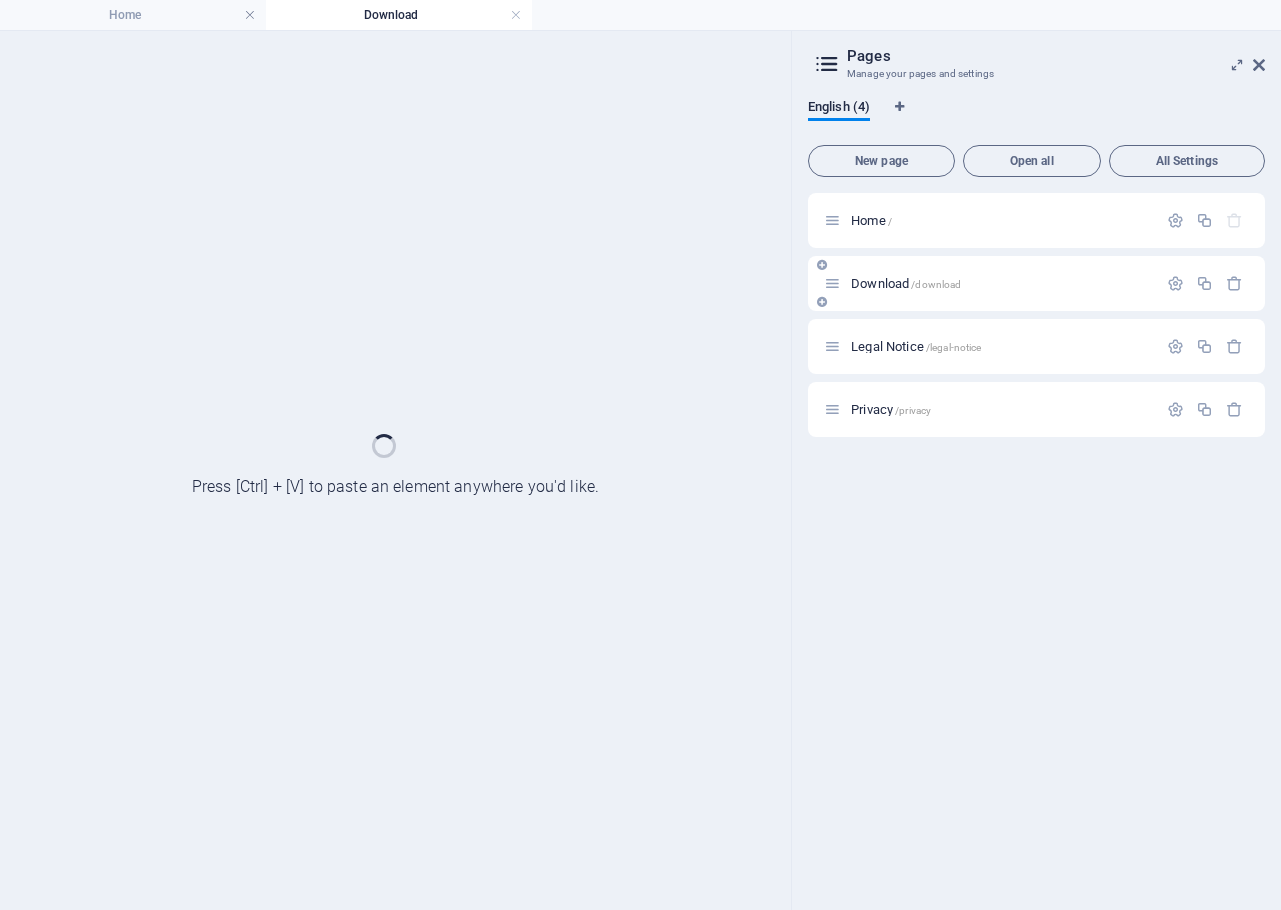 scroll, scrollTop: 0, scrollLeft: 0, axis: both 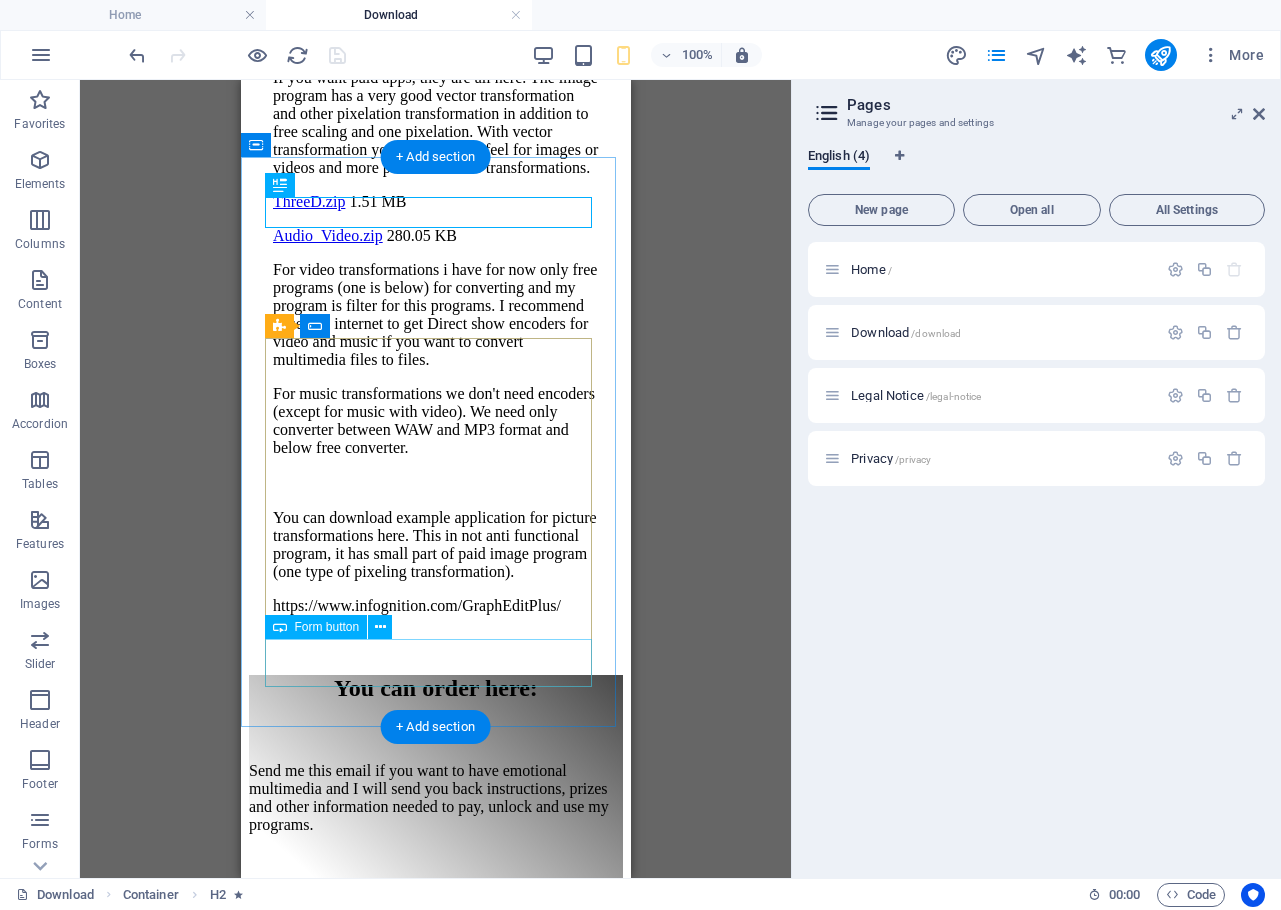 click on "Submit" at bounding box center [435, 1136] 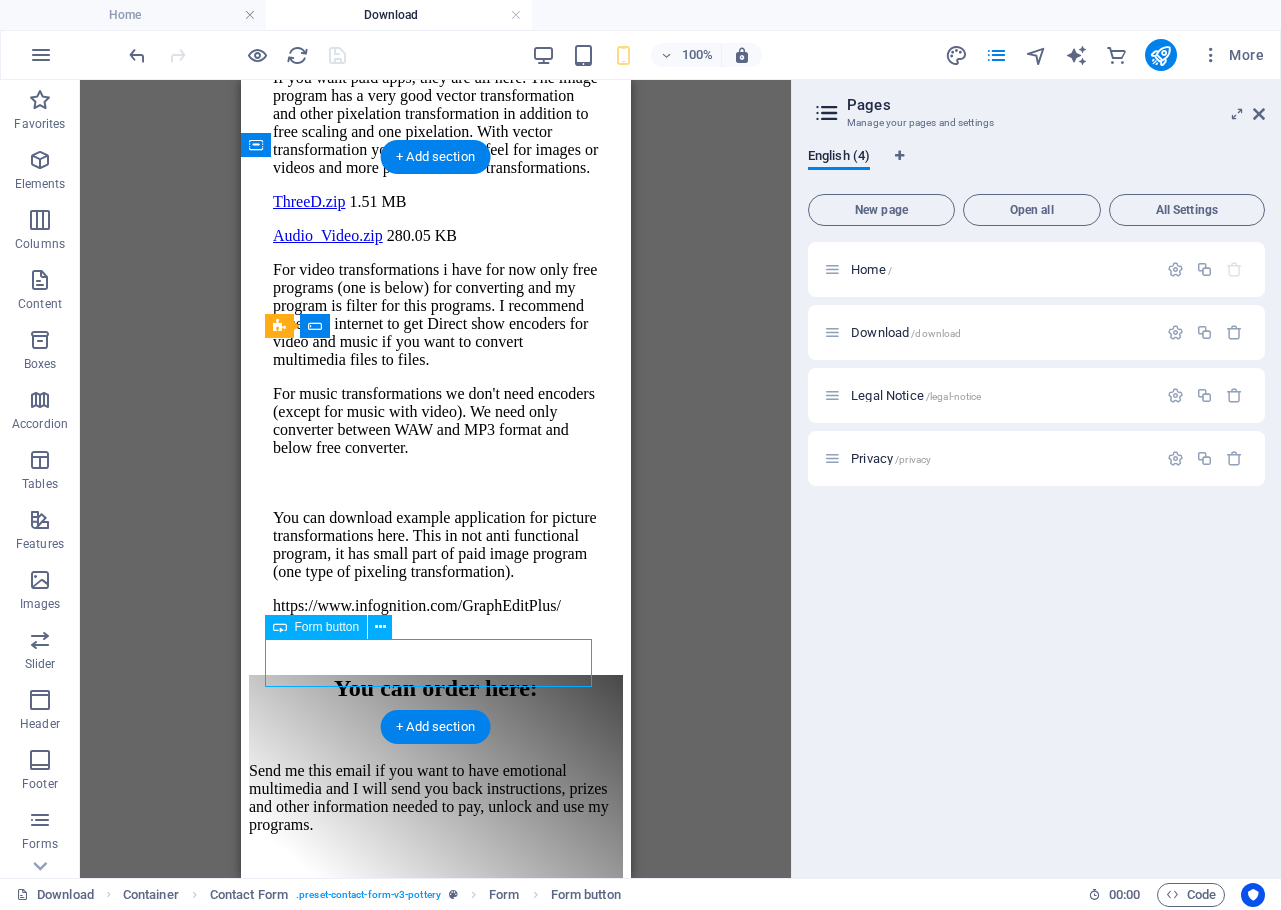 click on "Submit" at bounding box center (435, 1136) 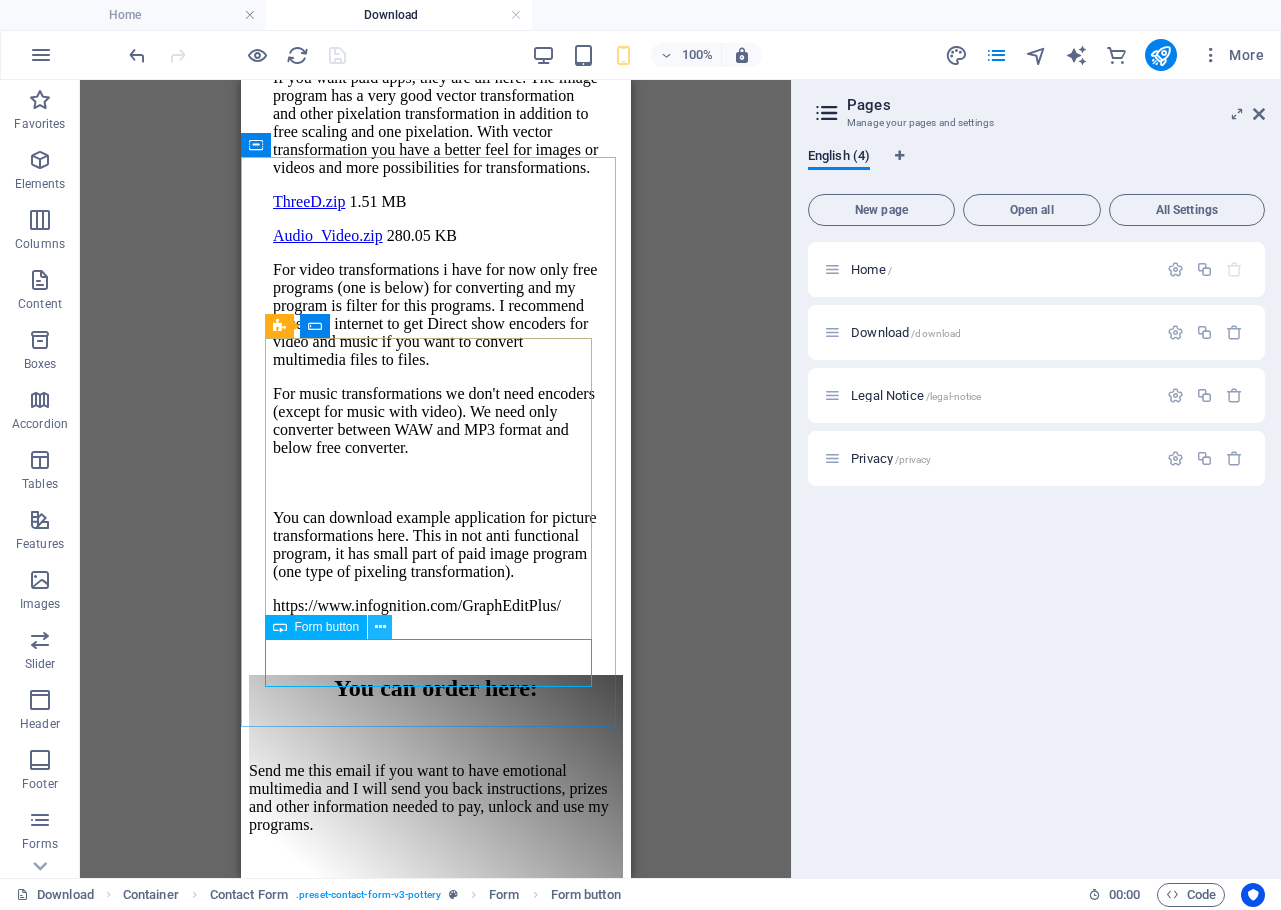 click at bounding box center [380, 627] 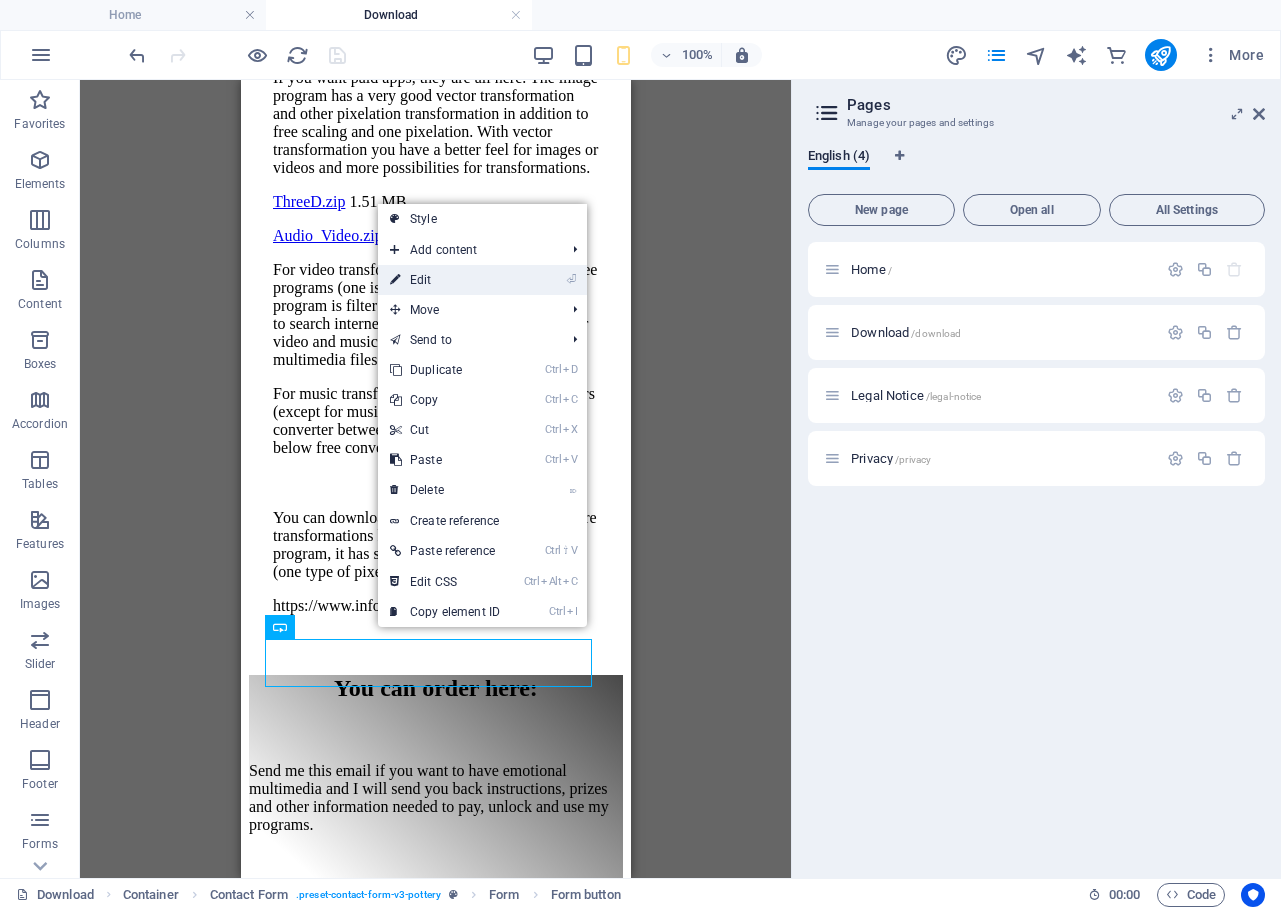 click on "⏎  Edit" at bounding box center (445, 280) 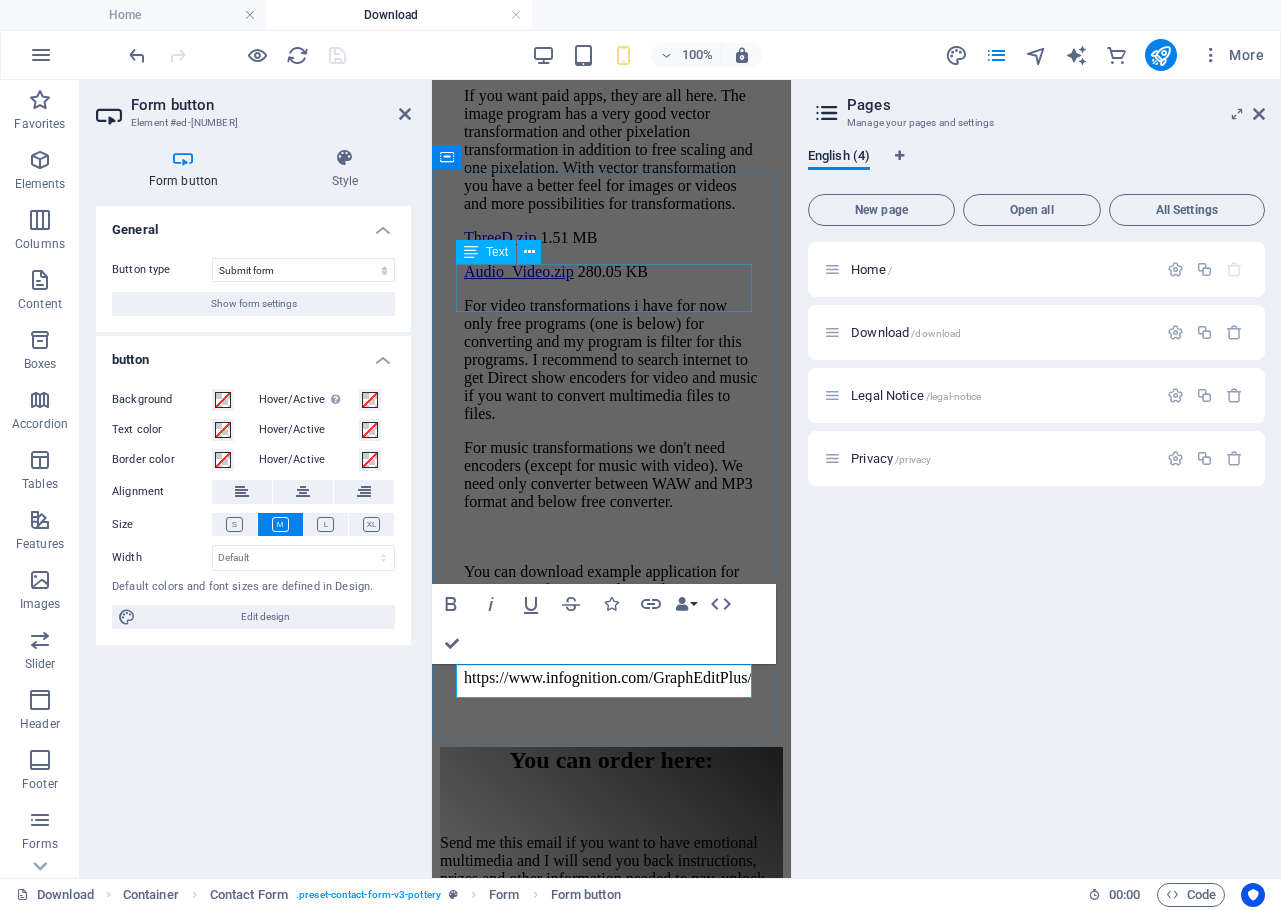 scroll, scrollTop: 409, scrollLeft: 0, axis: vertical 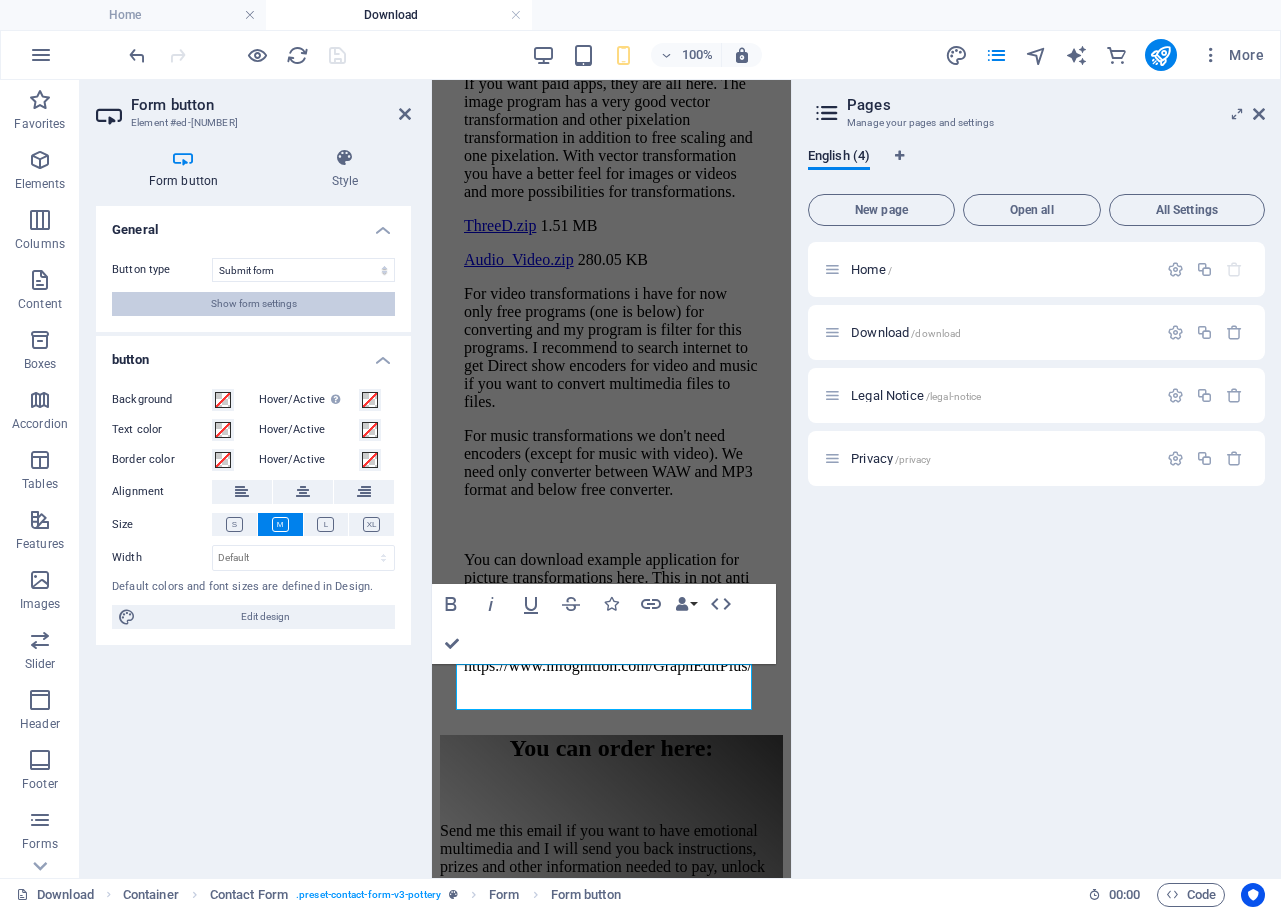 click on "Show form settings" at bounding box center [254, 304] 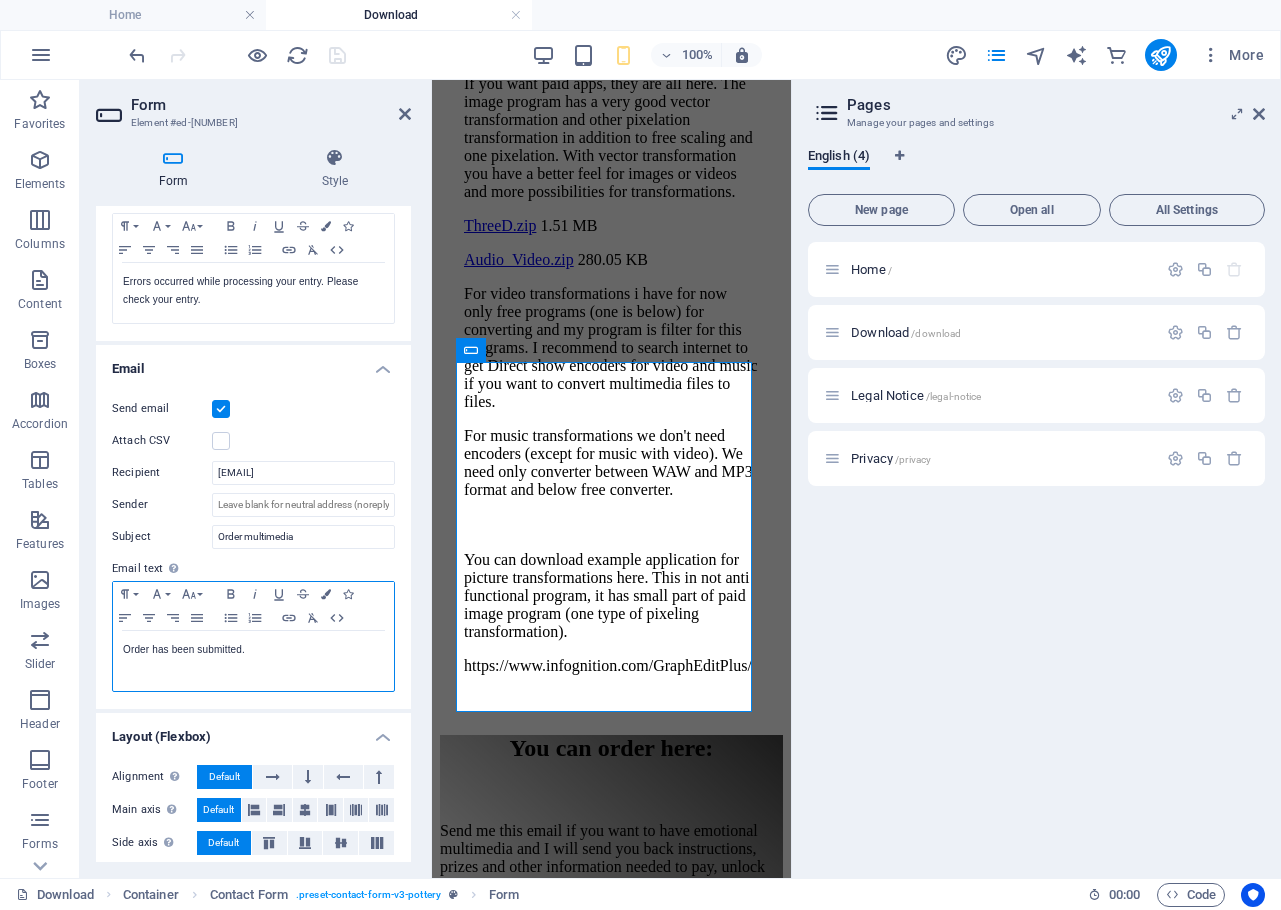 click on "Order has been submitted." at bounding box center (253, 661) 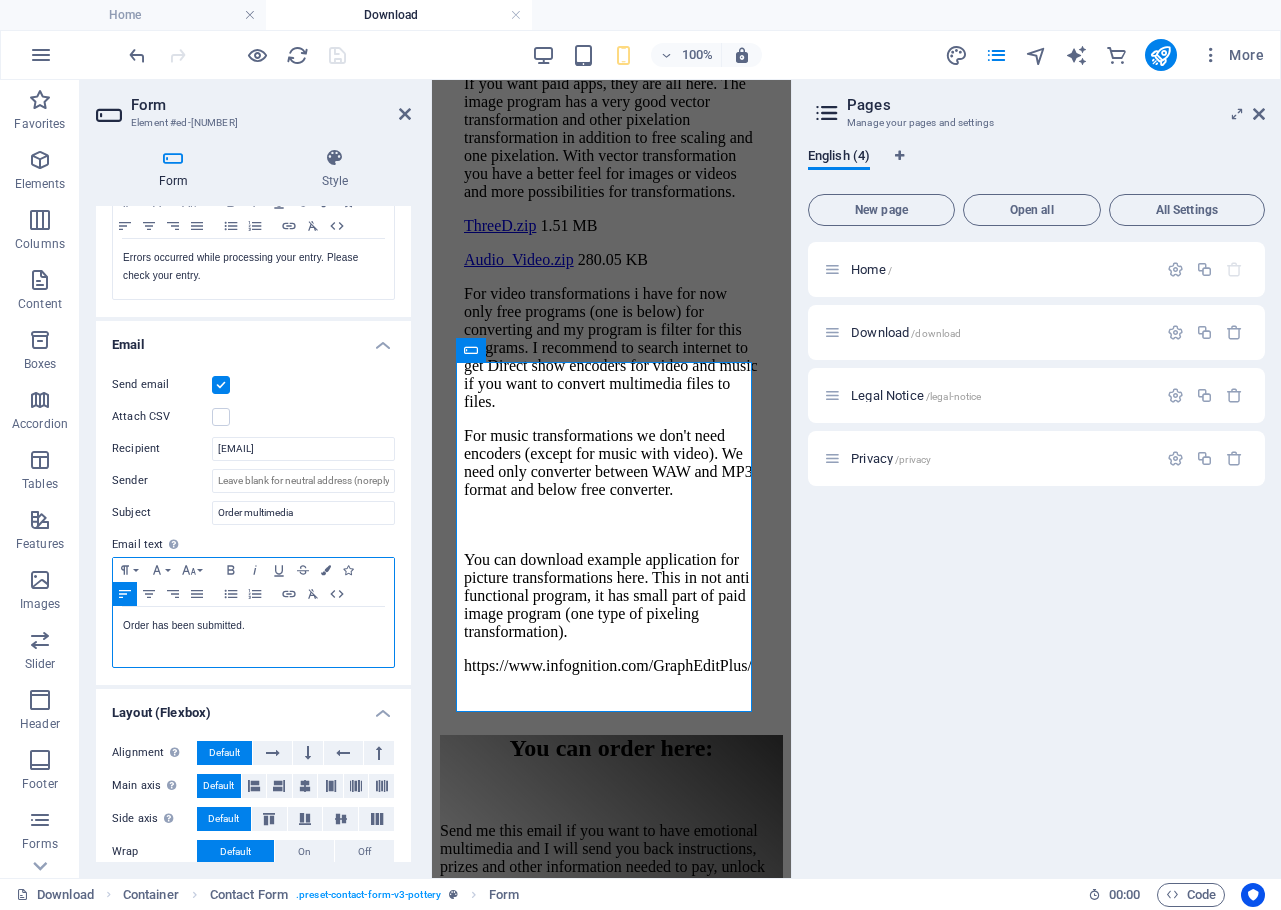 click on "Order has been submitted." at bounding box center (253, 637) 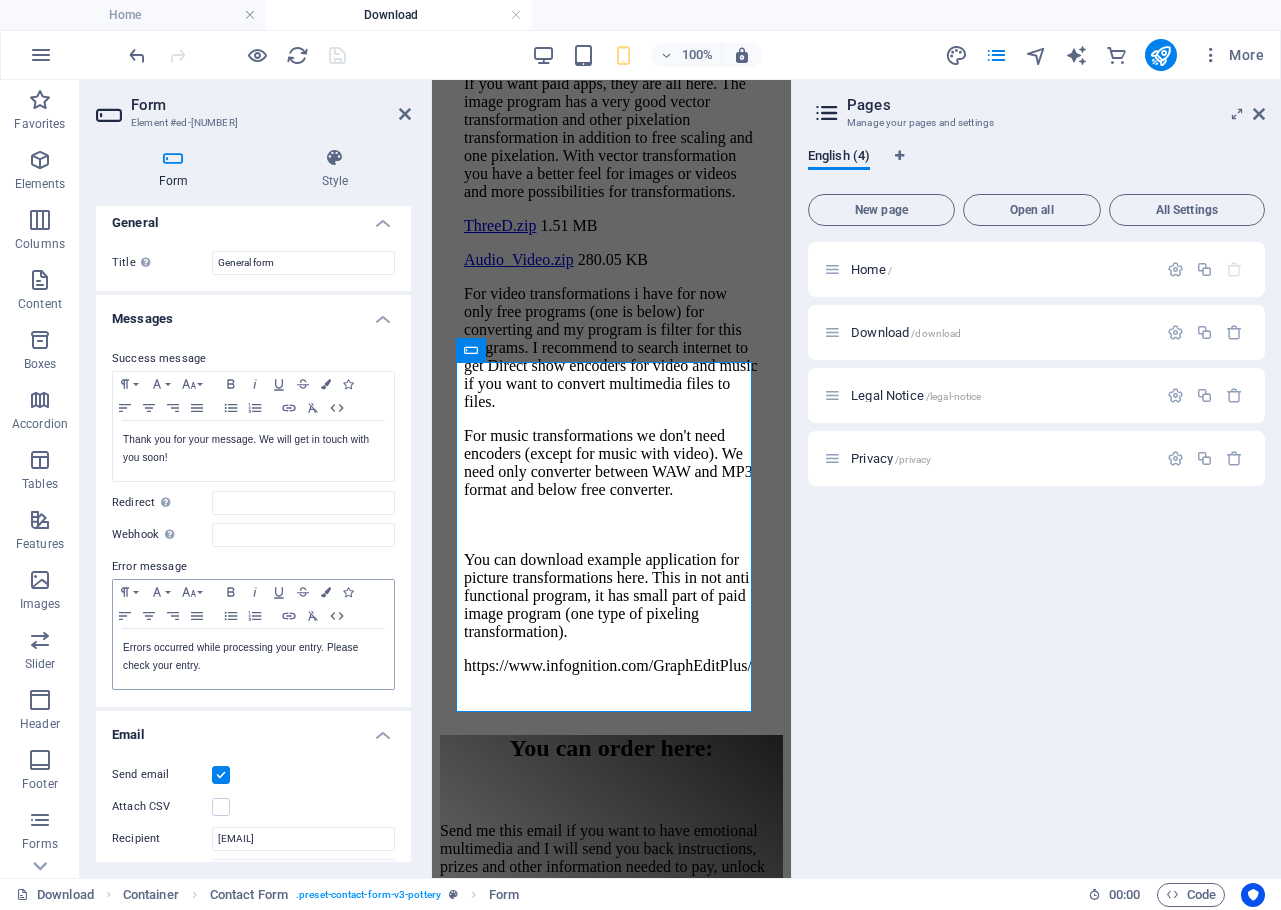 scroll, scrollTop: 0, scrollLeft: 0, axis: both 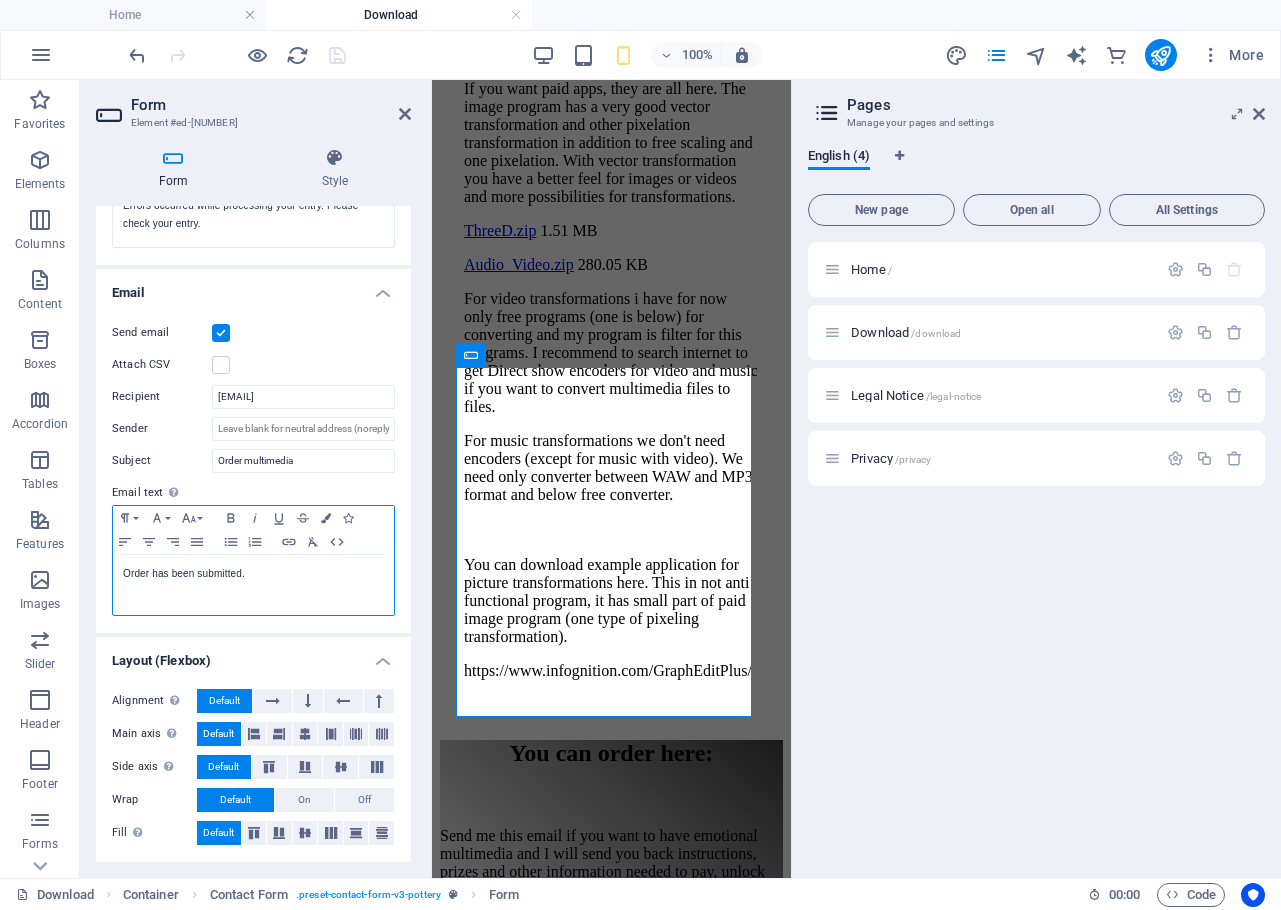 click on "Order has been submitted." at bounding box center (253, 574) 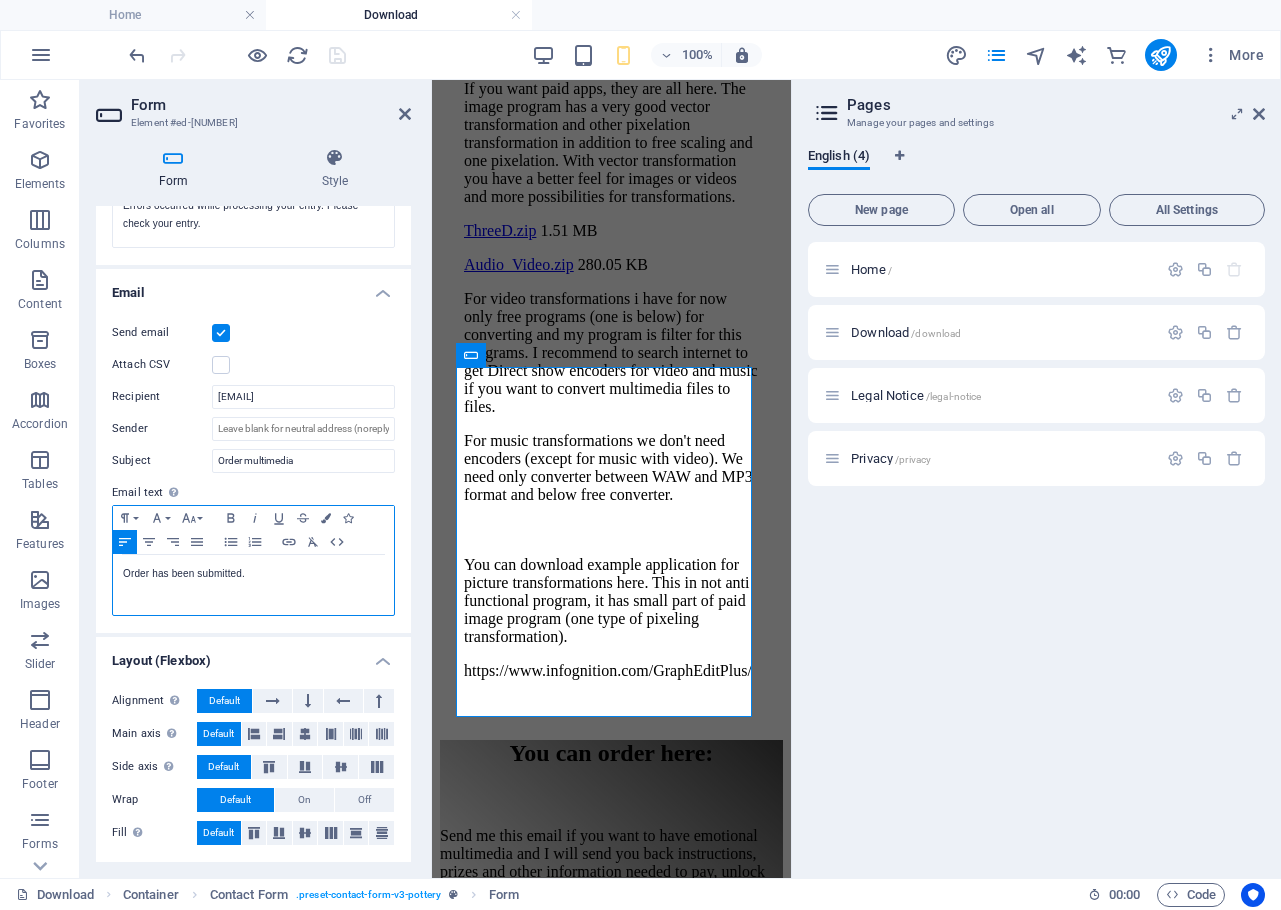 click on "Order has been submitted." at bounding box center (253, 585) 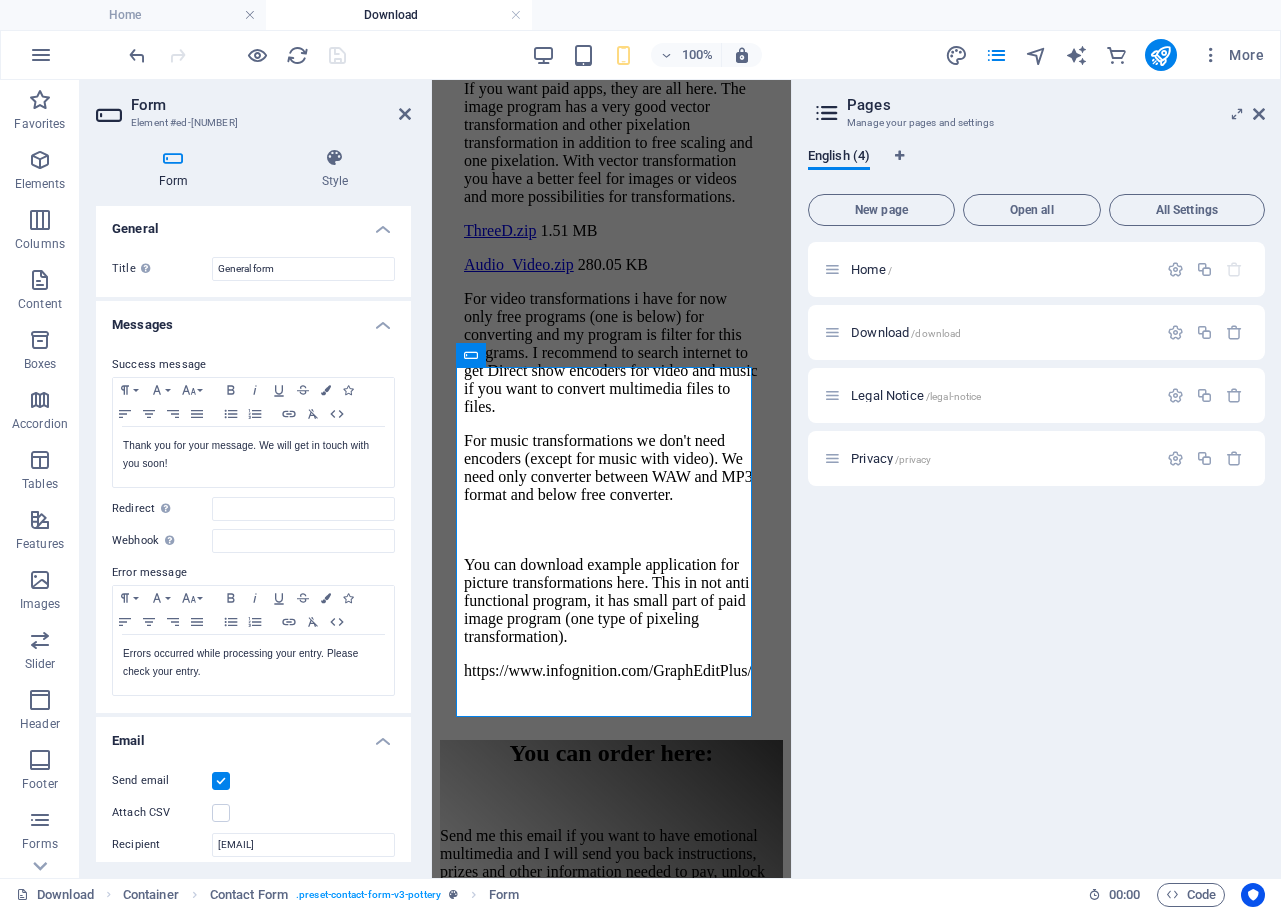 scroll, scrollTop: 0, scrollLeft: 0, axis: both 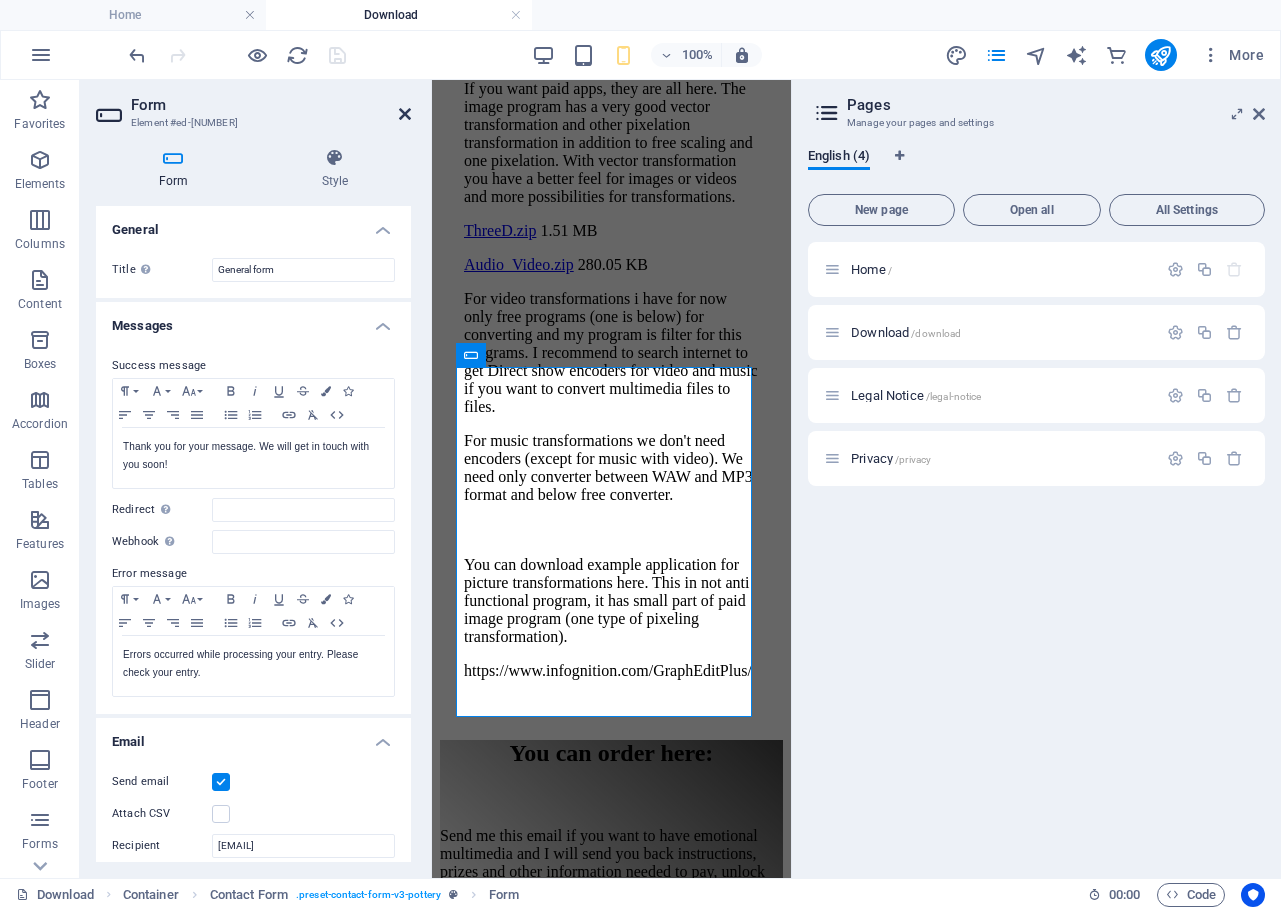 click at bounding box center (405, 114) 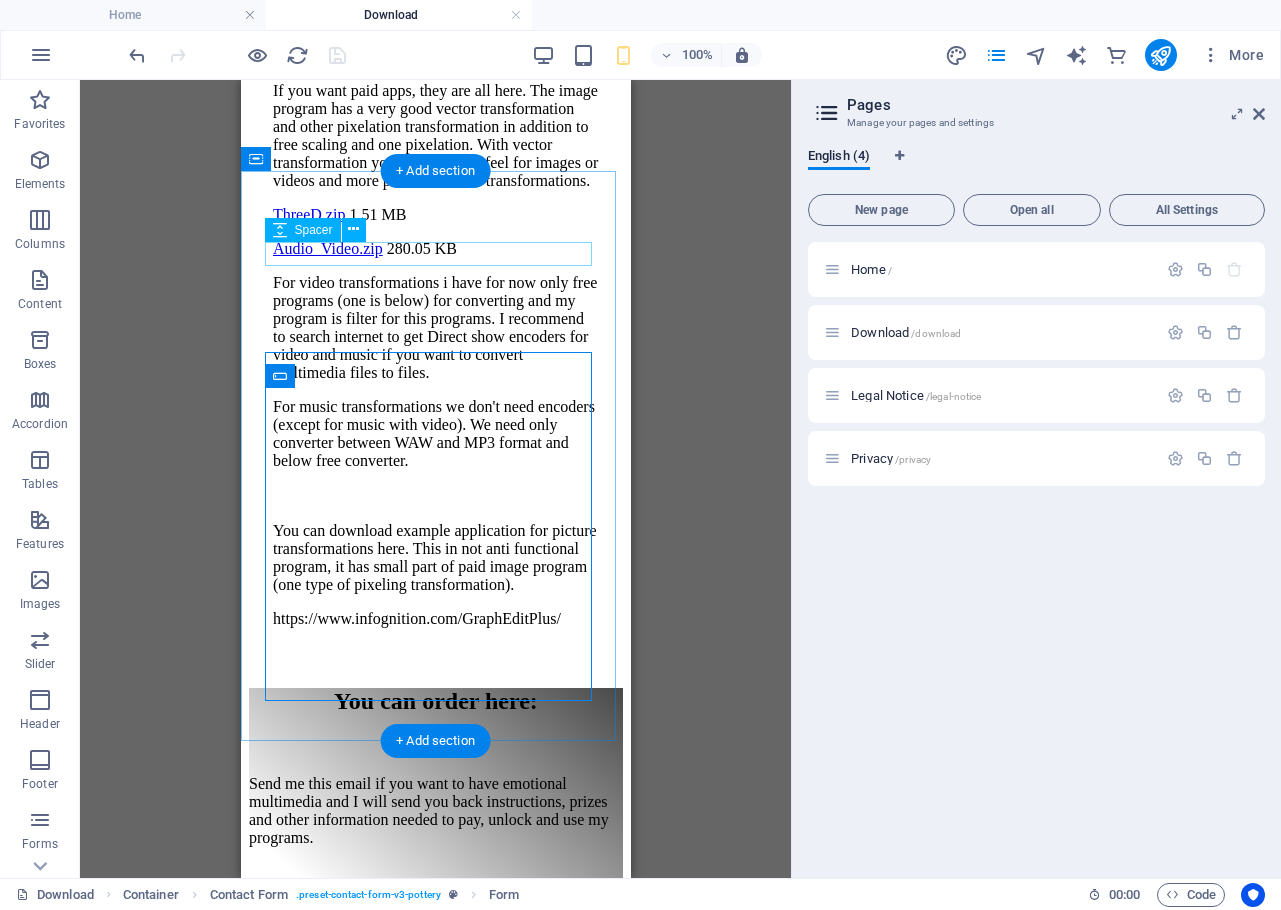 scroll, scrollTop: 382, scrollLeft: 0, axis: vertical 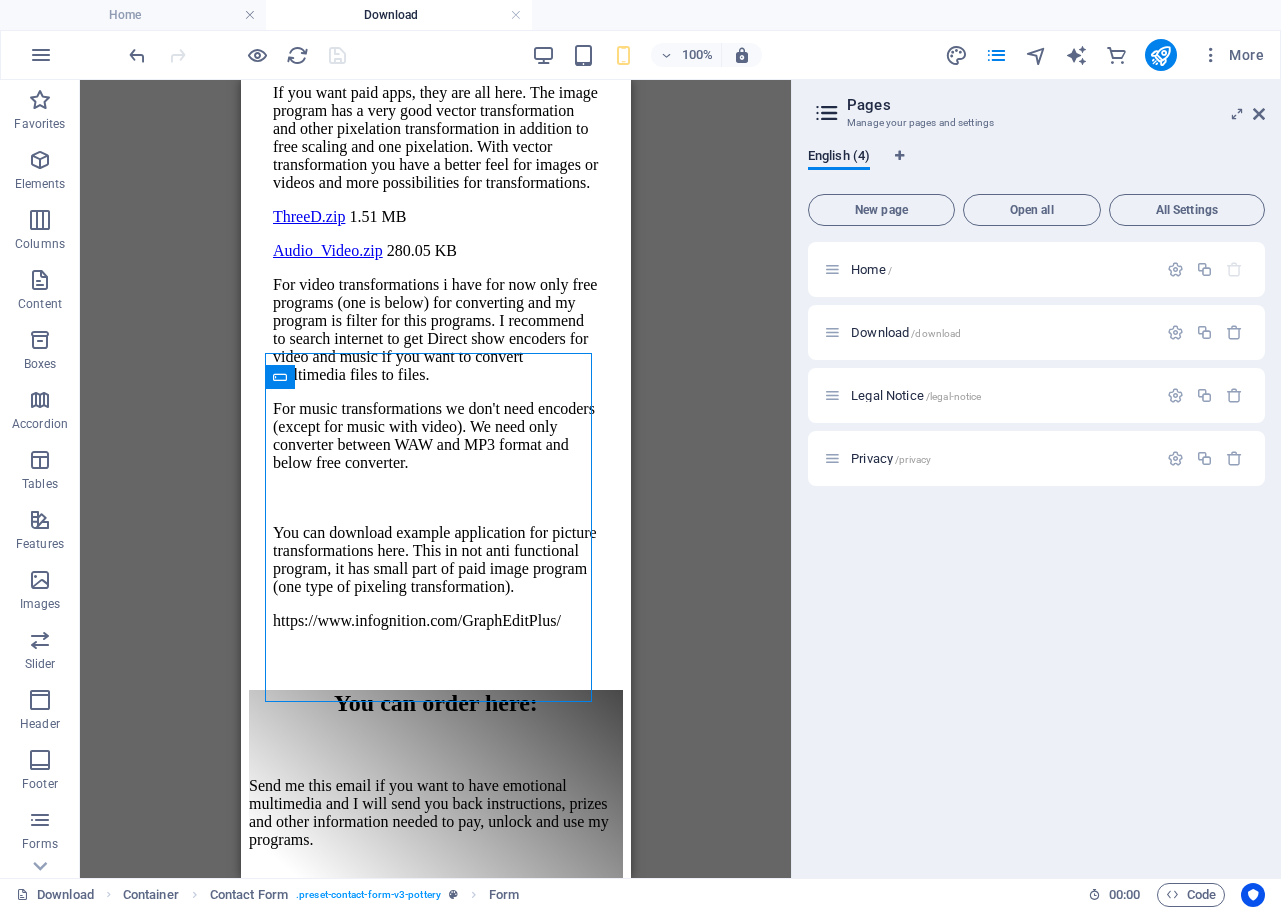 click on "Drag here to replace the existing content. Press “Ctrl” if you want to create a new element.
H2   Container   Spacer   Text   Spacer   Contact Form   Input   Contact Form   Contact Form   Form   Email   Checkbox   Captcha   Form button   Reference" at bounding box center (435, 479) 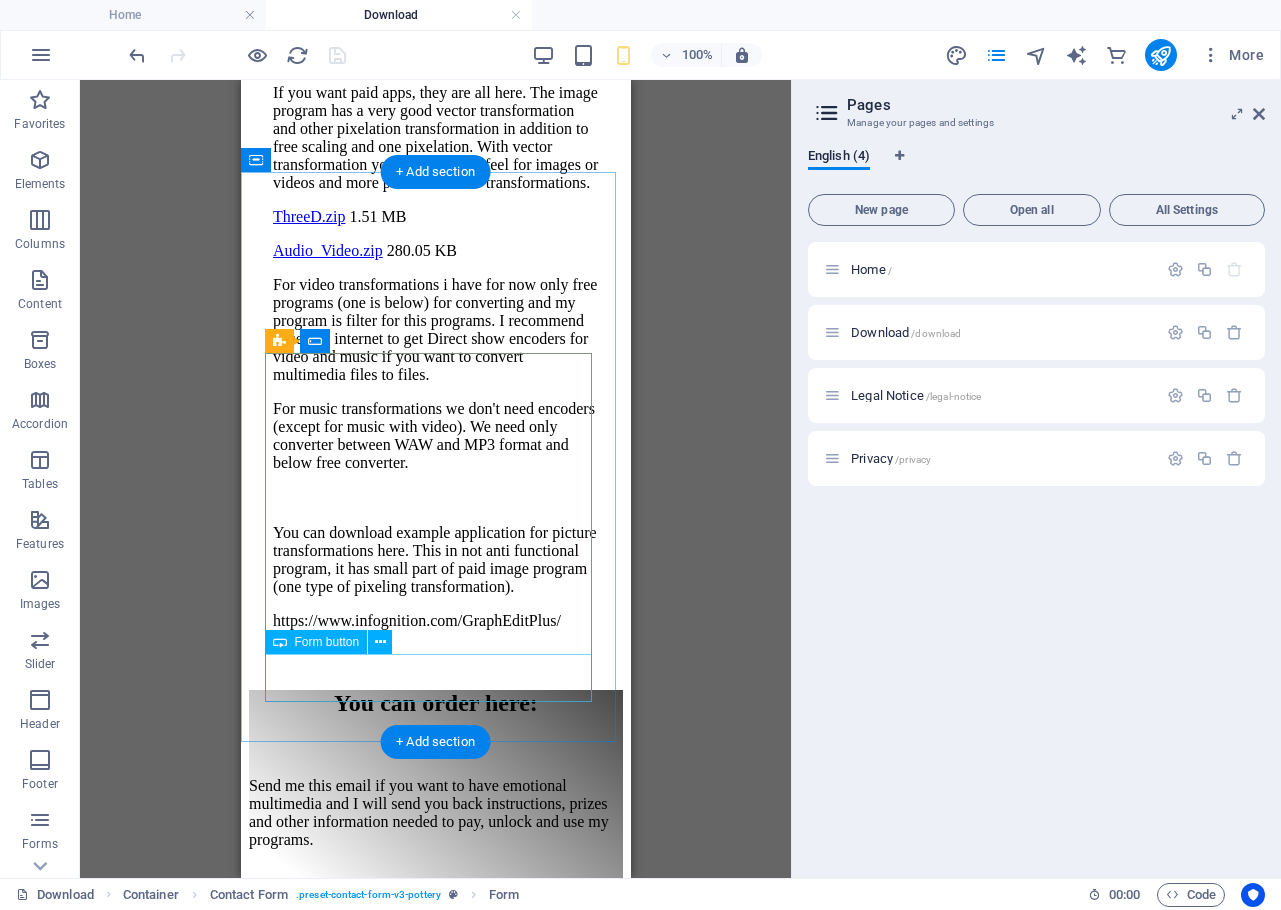 click on "Submit" at bounding box center (435, 1151) 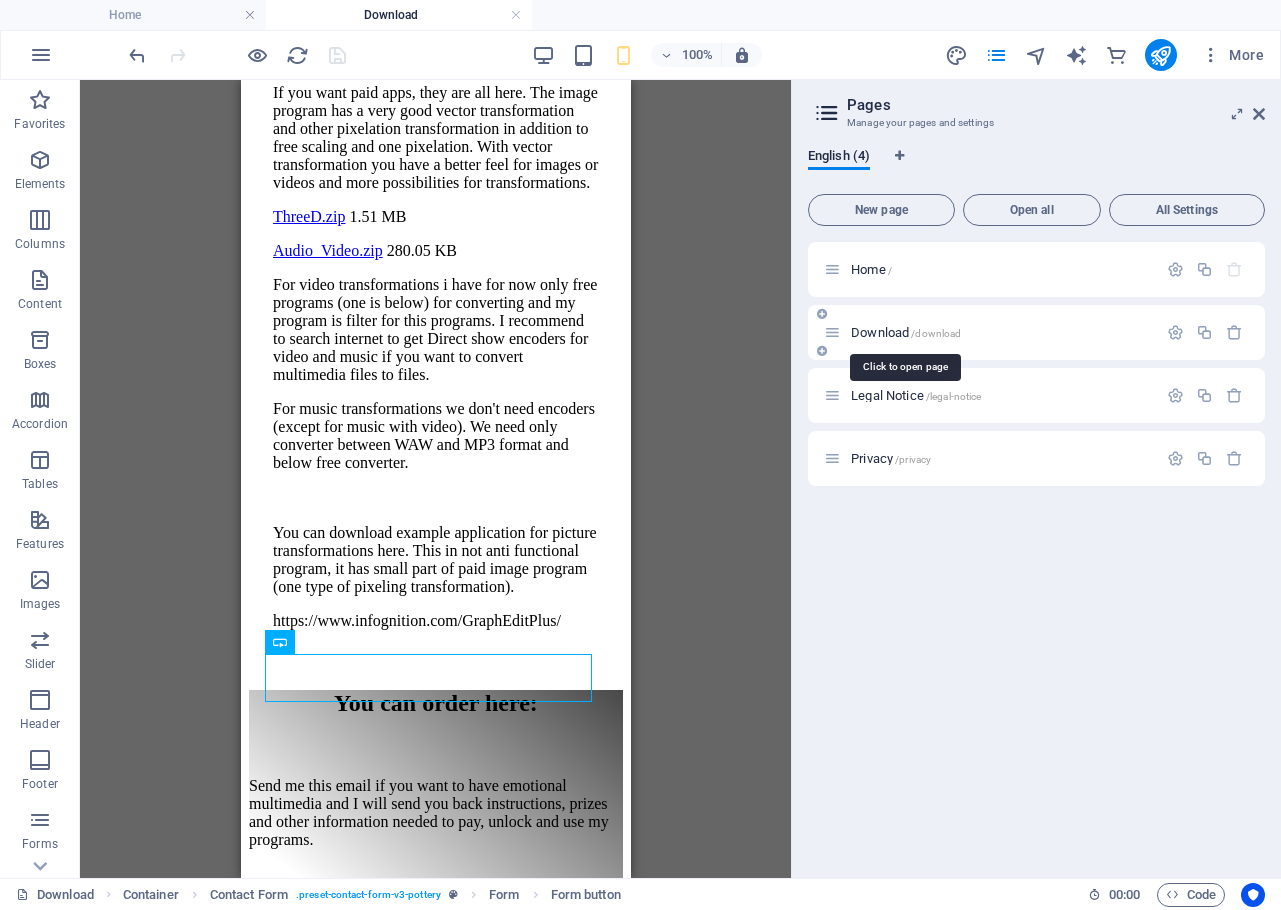 click on "Download /download" at bounding box center (906, 332) 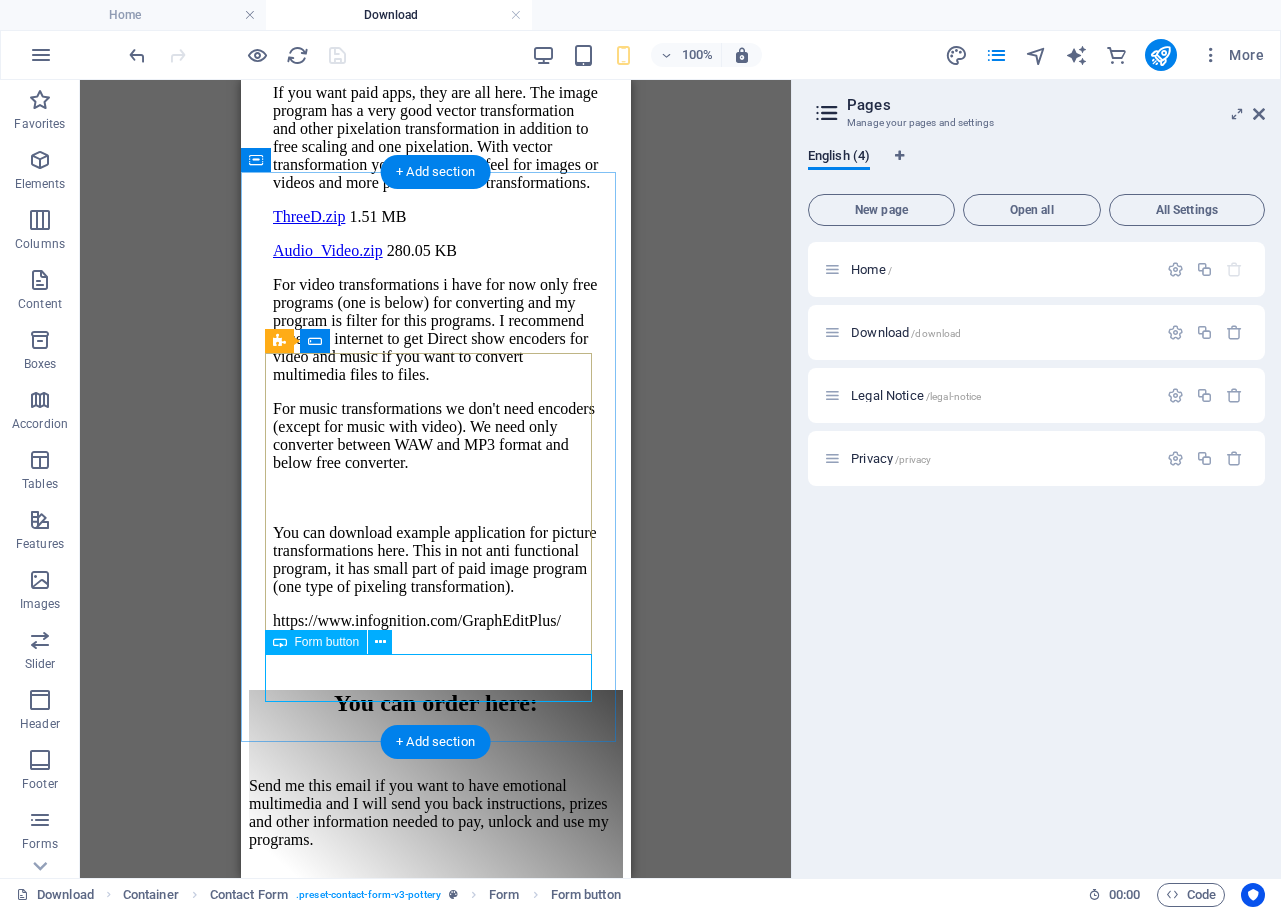 click on "Submit" at bounding box center [435, 1151] 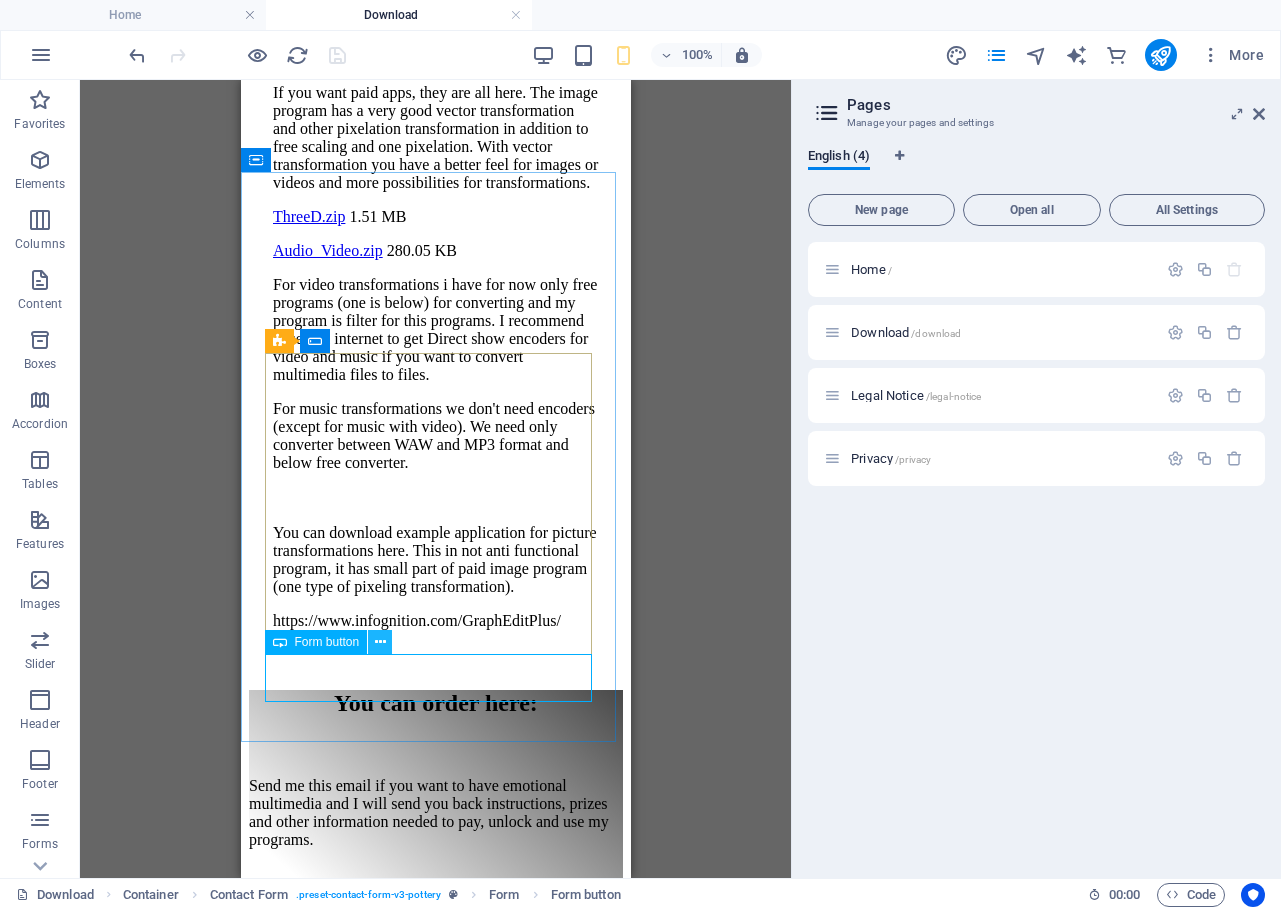 click at bounding box center [380, 642] 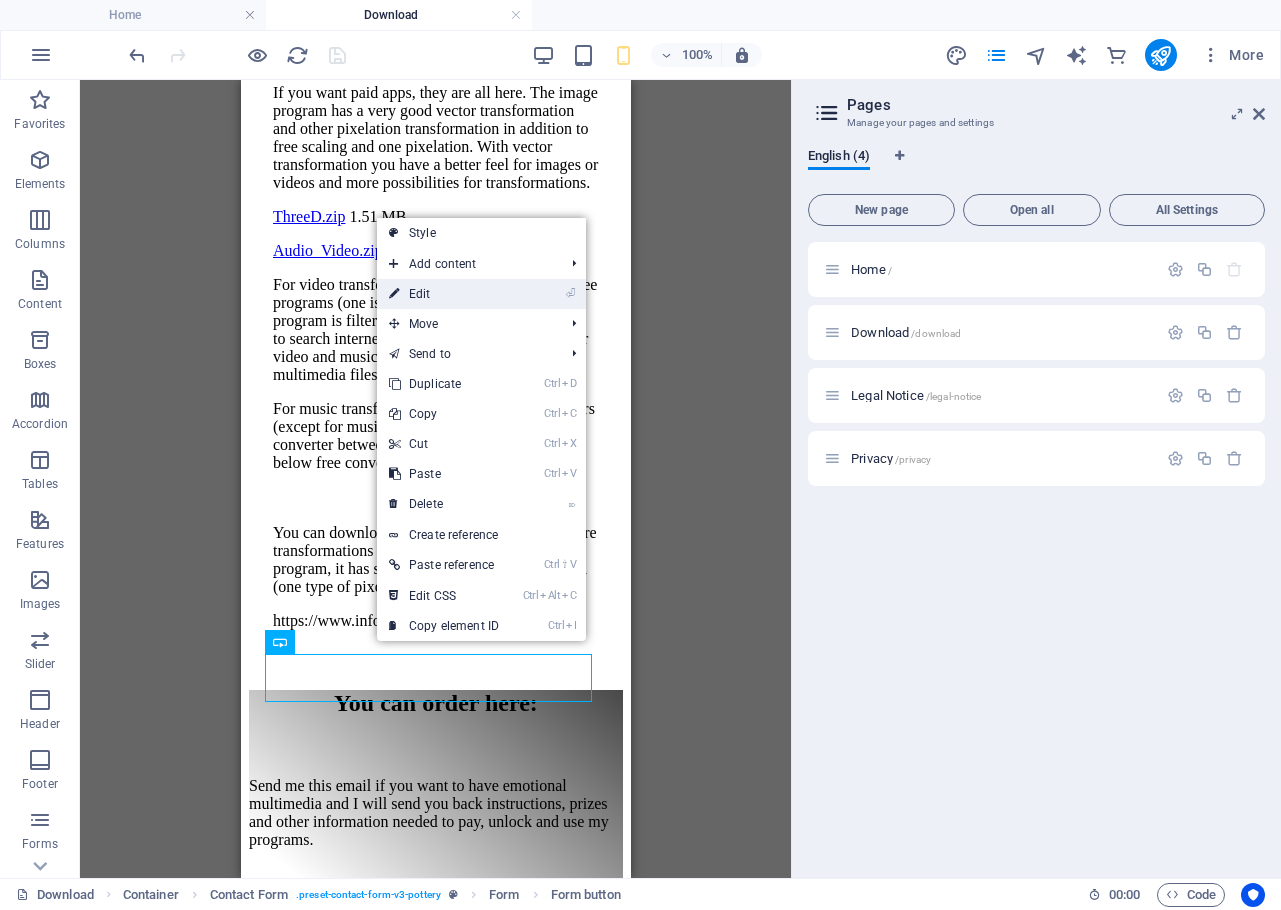 click on "⏎  Edit" at bounding box center [444, 294] 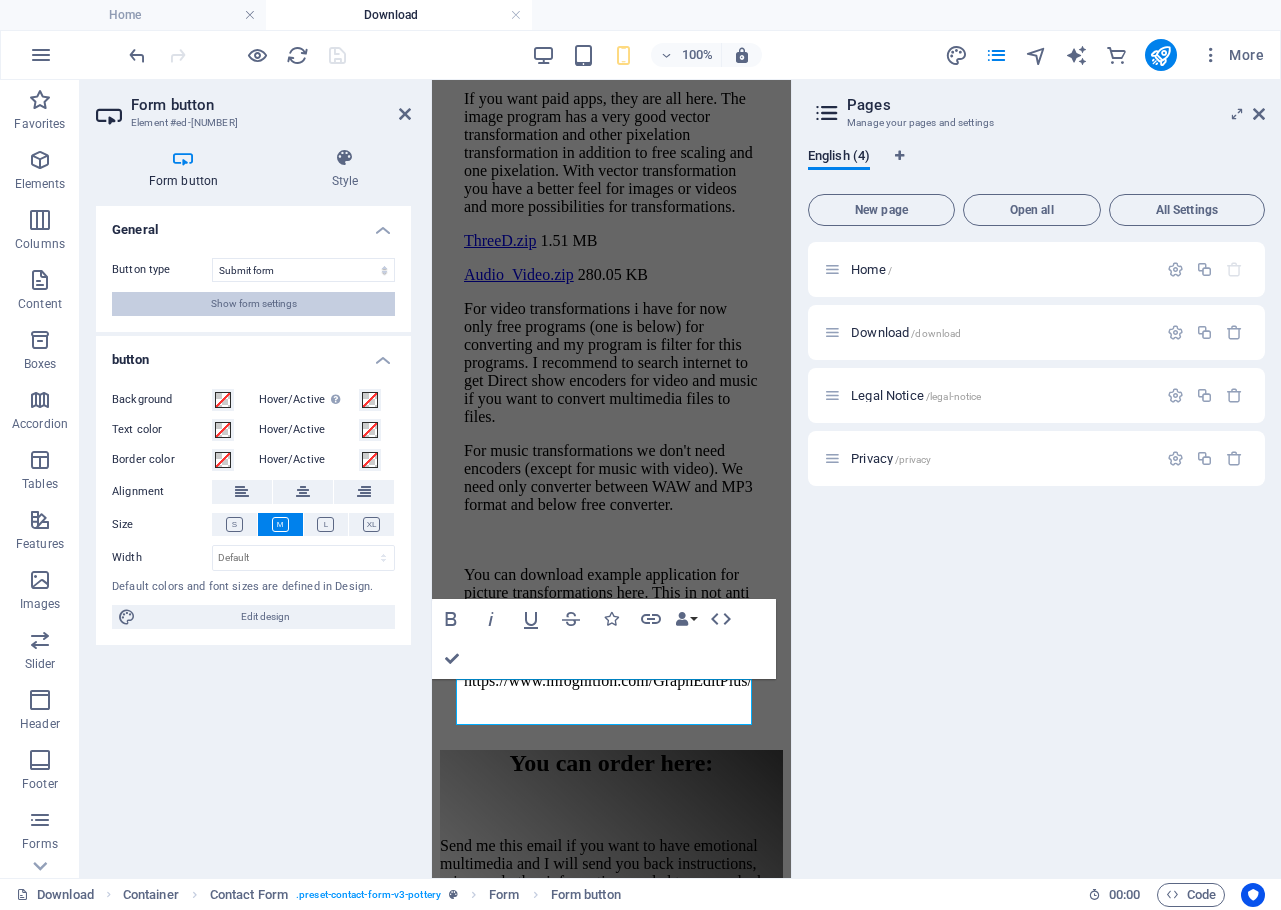 click on "Show form settings" at bounding box center [253, 304] 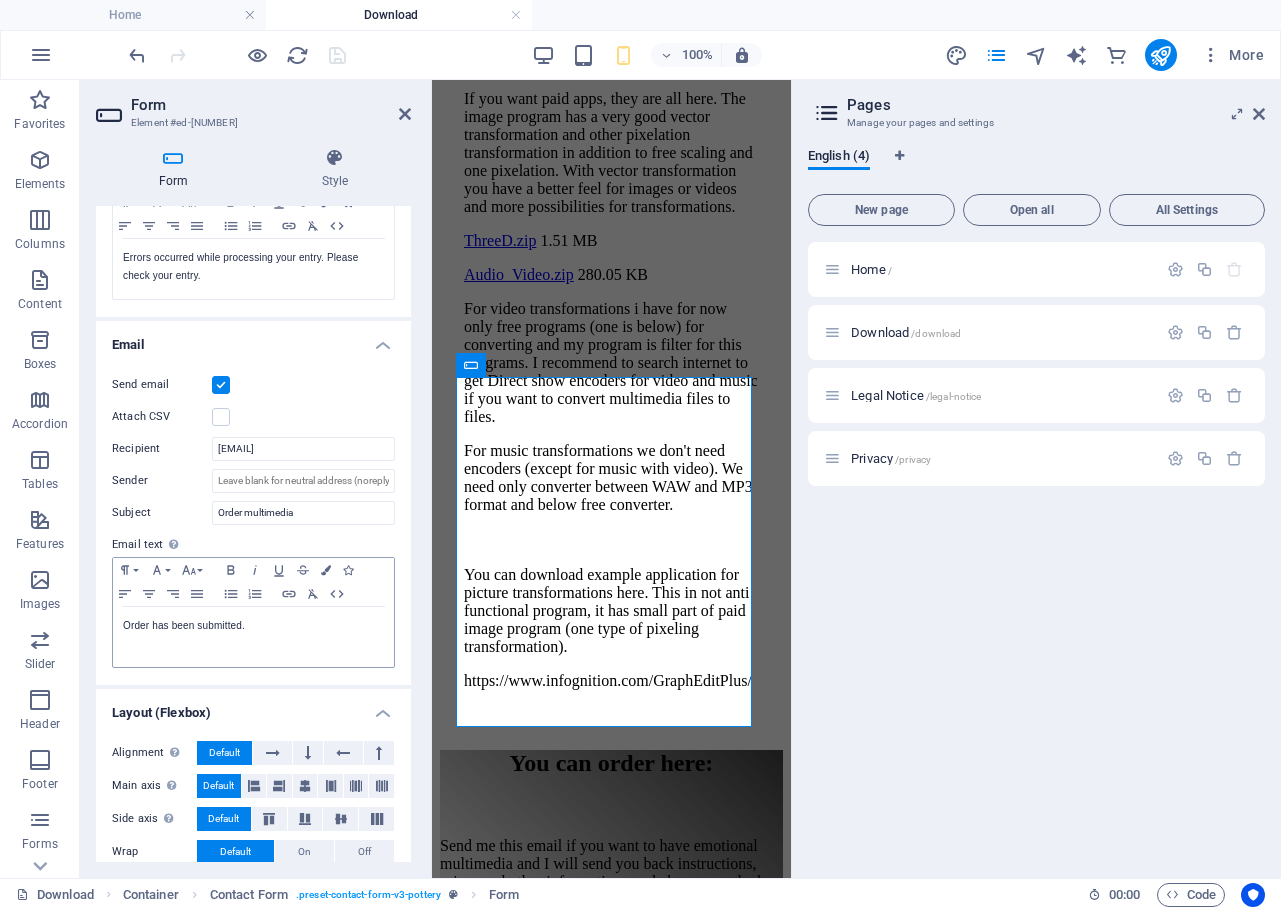 scroll, scrollTop: 398, scrollLeft: 0, axis: vertical 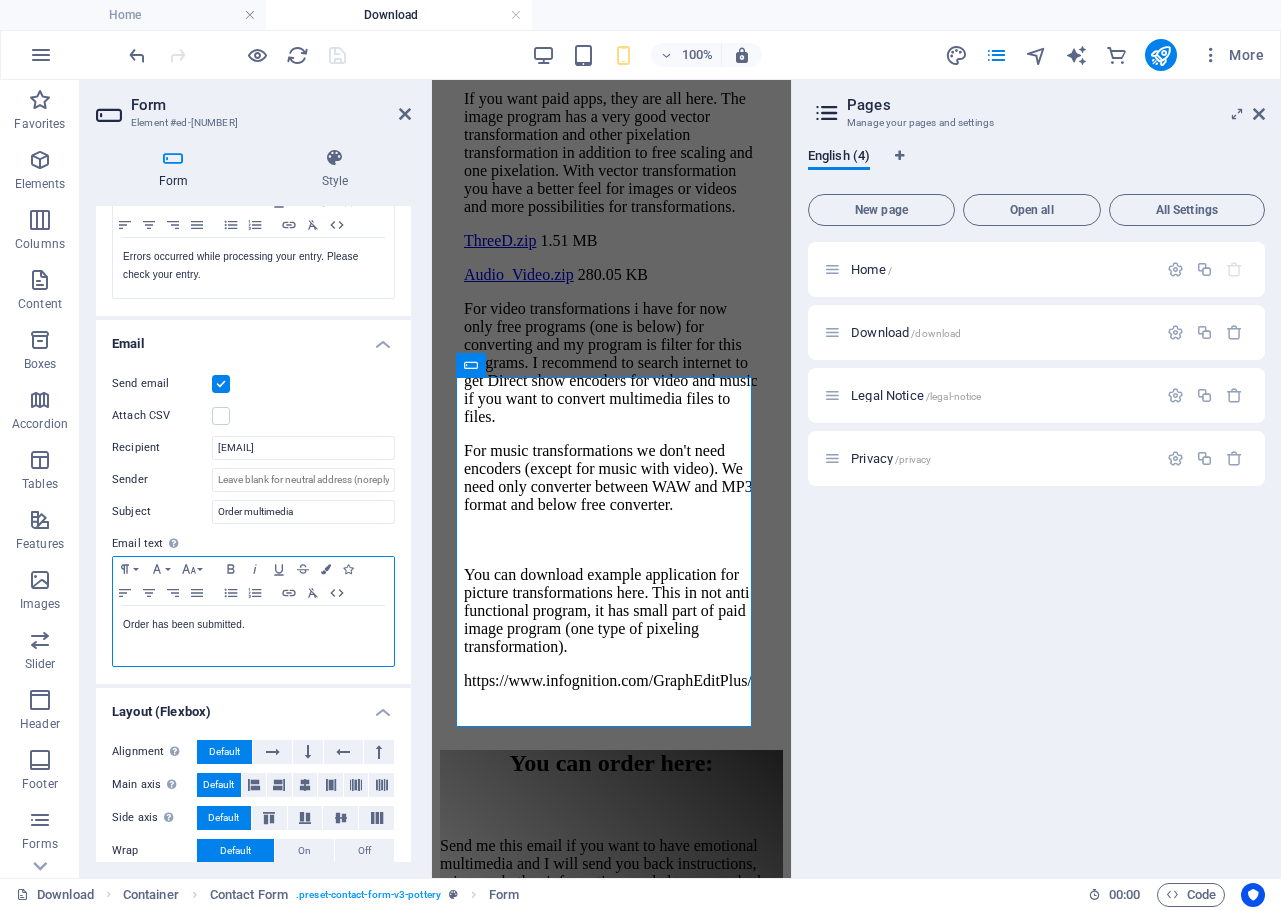 click on "Order has been submitted." at bounding box center [253, 636] 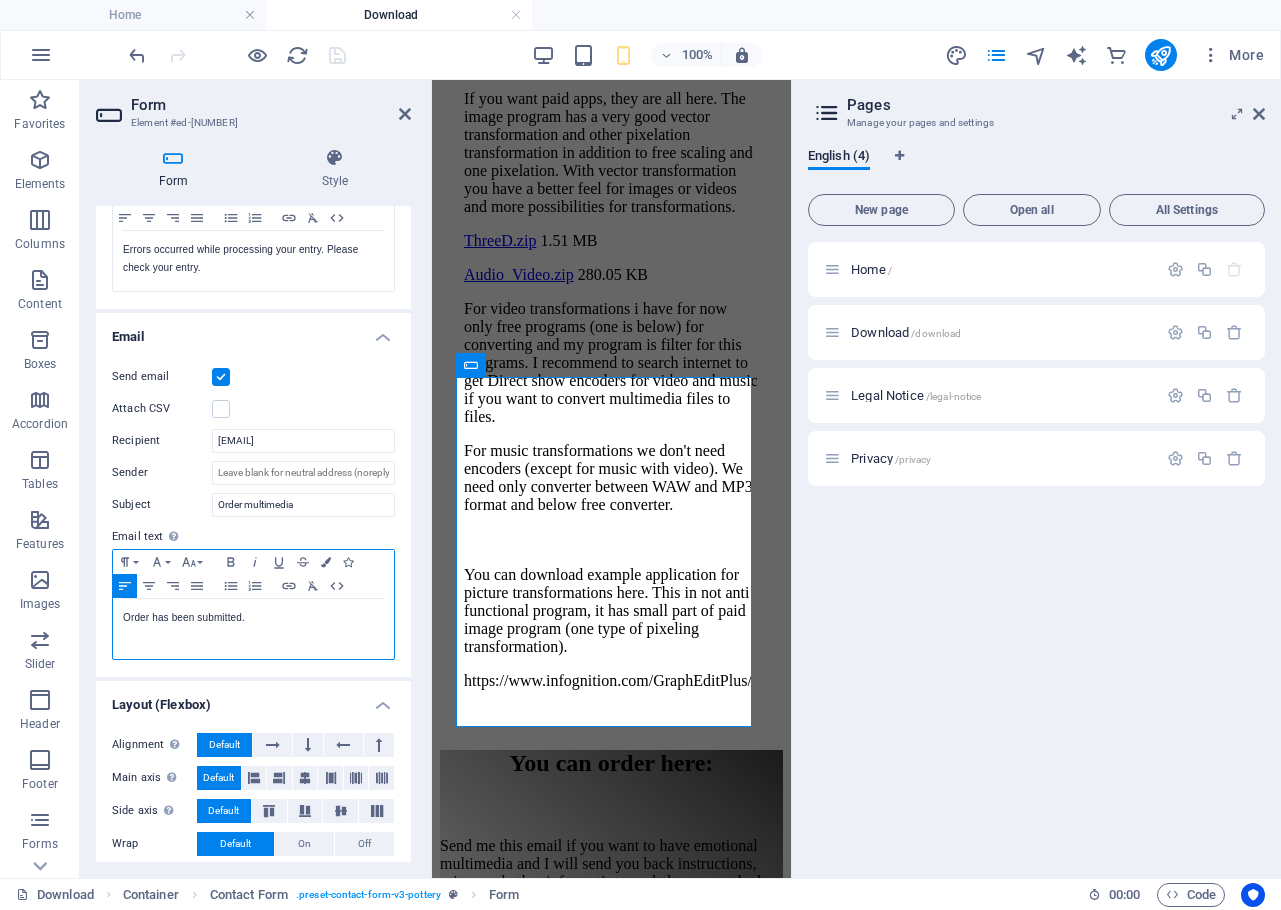 scroll, scrollTop: 449, scrollLeft: 0, axis: vertical 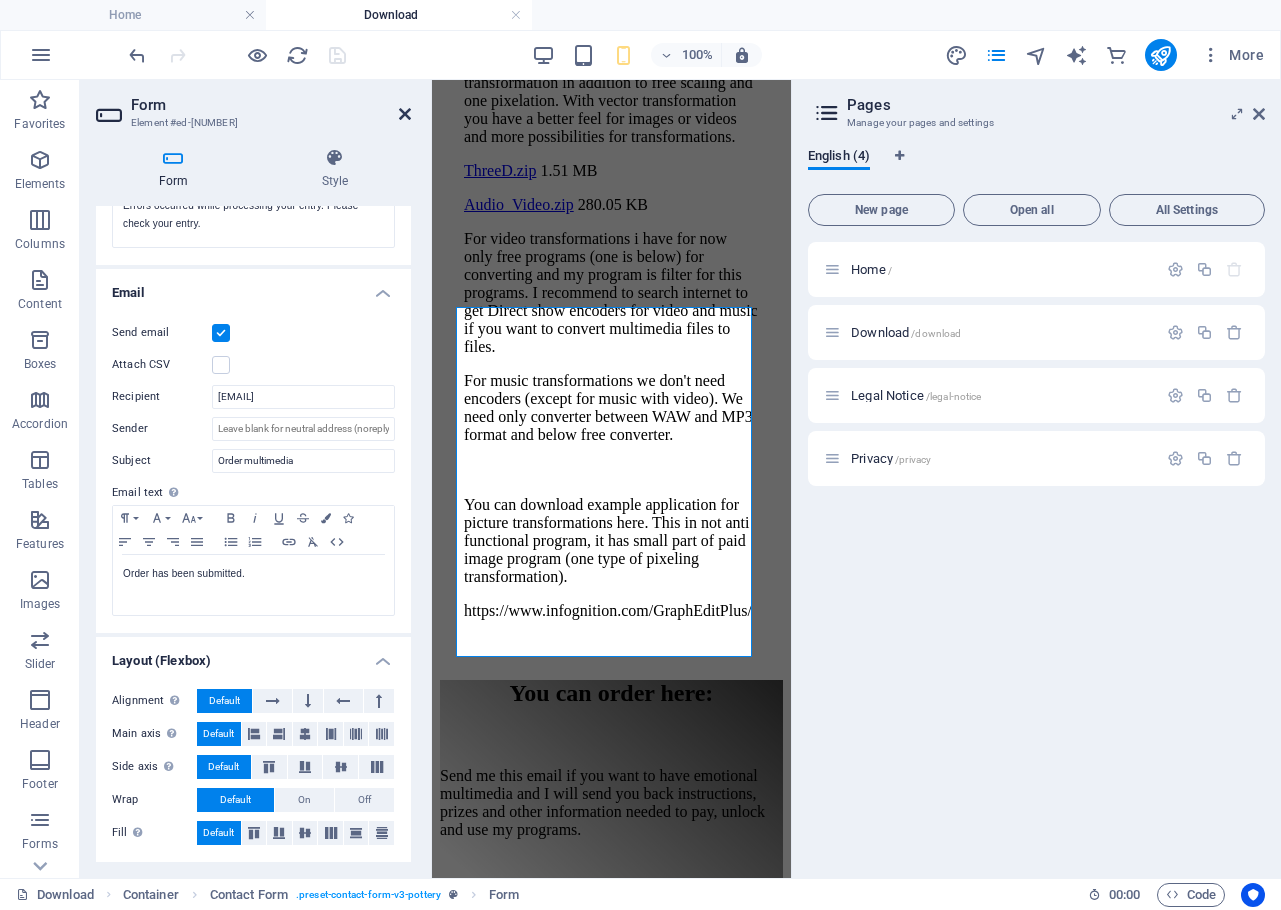 click at bounding box center (405, 114) 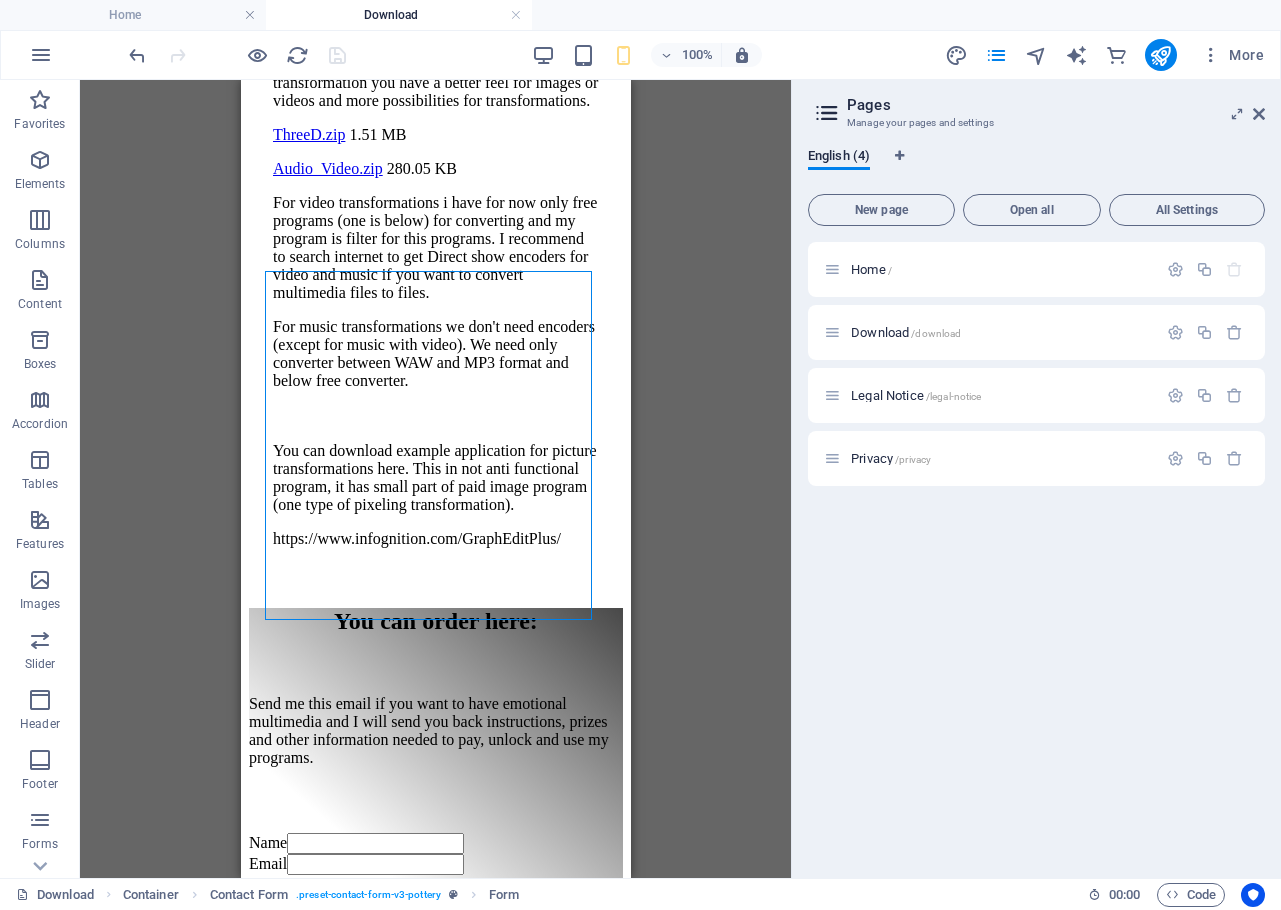 click on "Drag here to replace the existing content. Press “Ctrl” if you want to create a new element.
H2   Container   Spacer   Text   Spacer   Form   Input   Contact Form   Contact Form   Form   Email   Checkbox   Captcha   Form button   Reference" at bounding box center (435, 479) 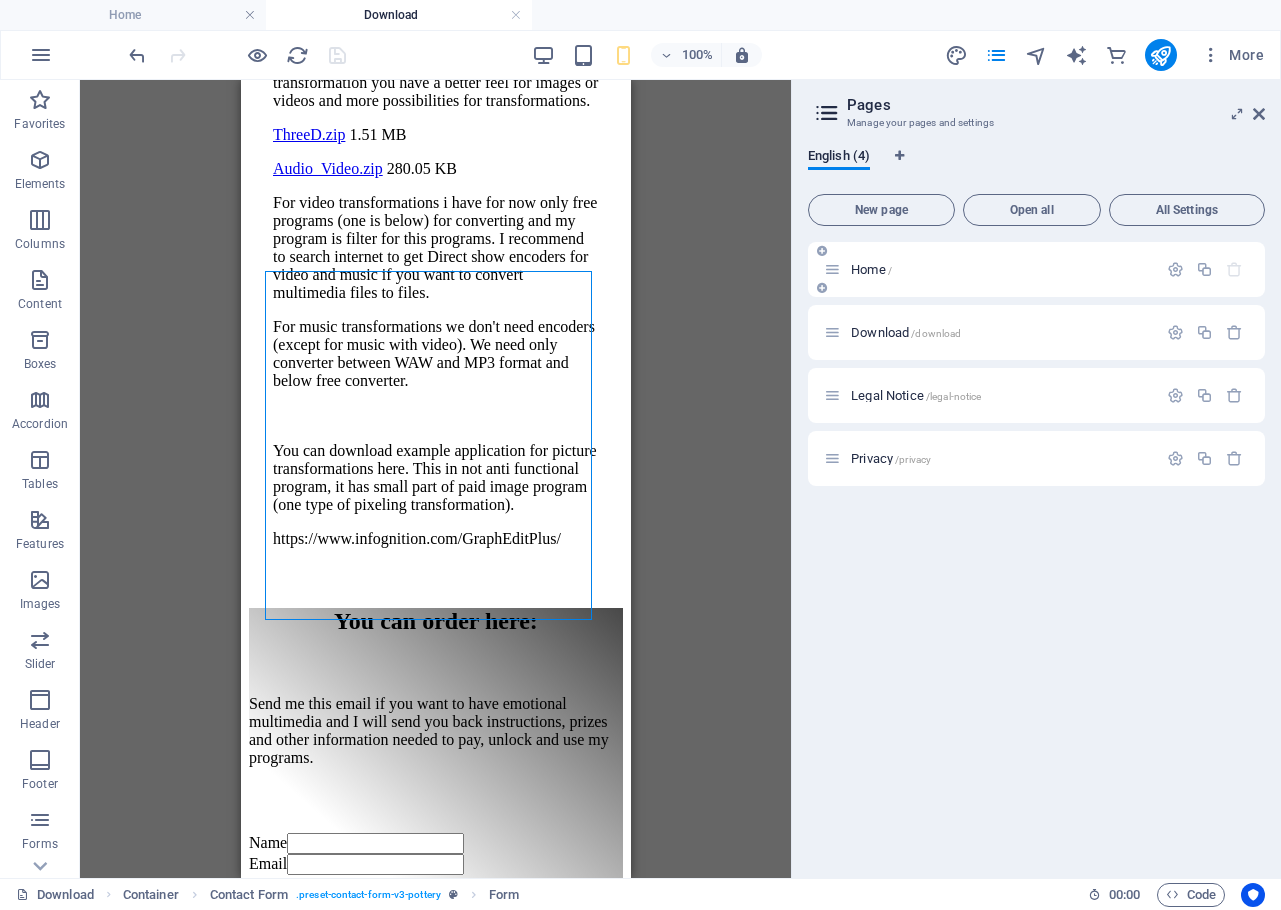 click on "Home /" at bounding box center [990, 269] 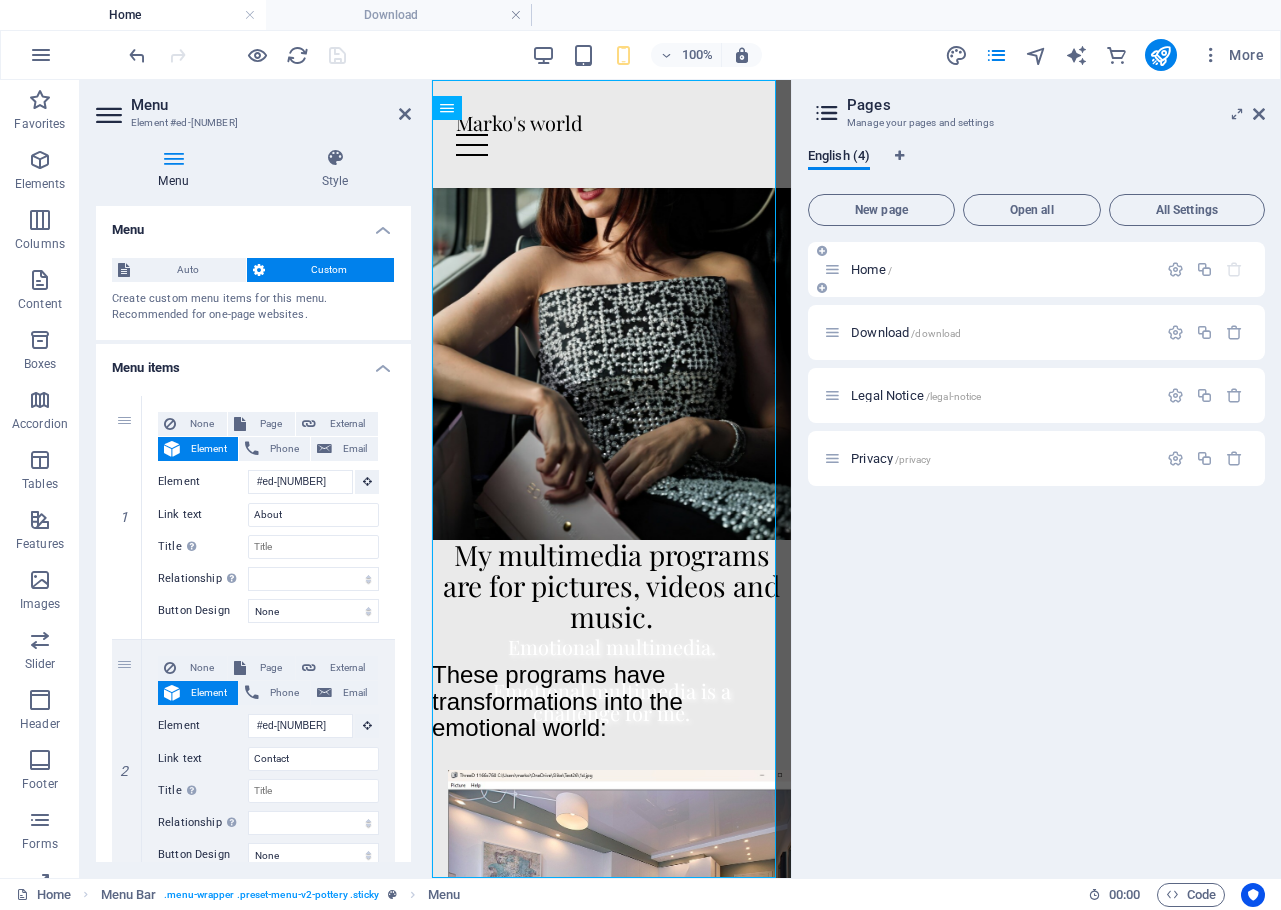 scroll, scrollTop: 2316, scrollLeft: 0, axis: vertical 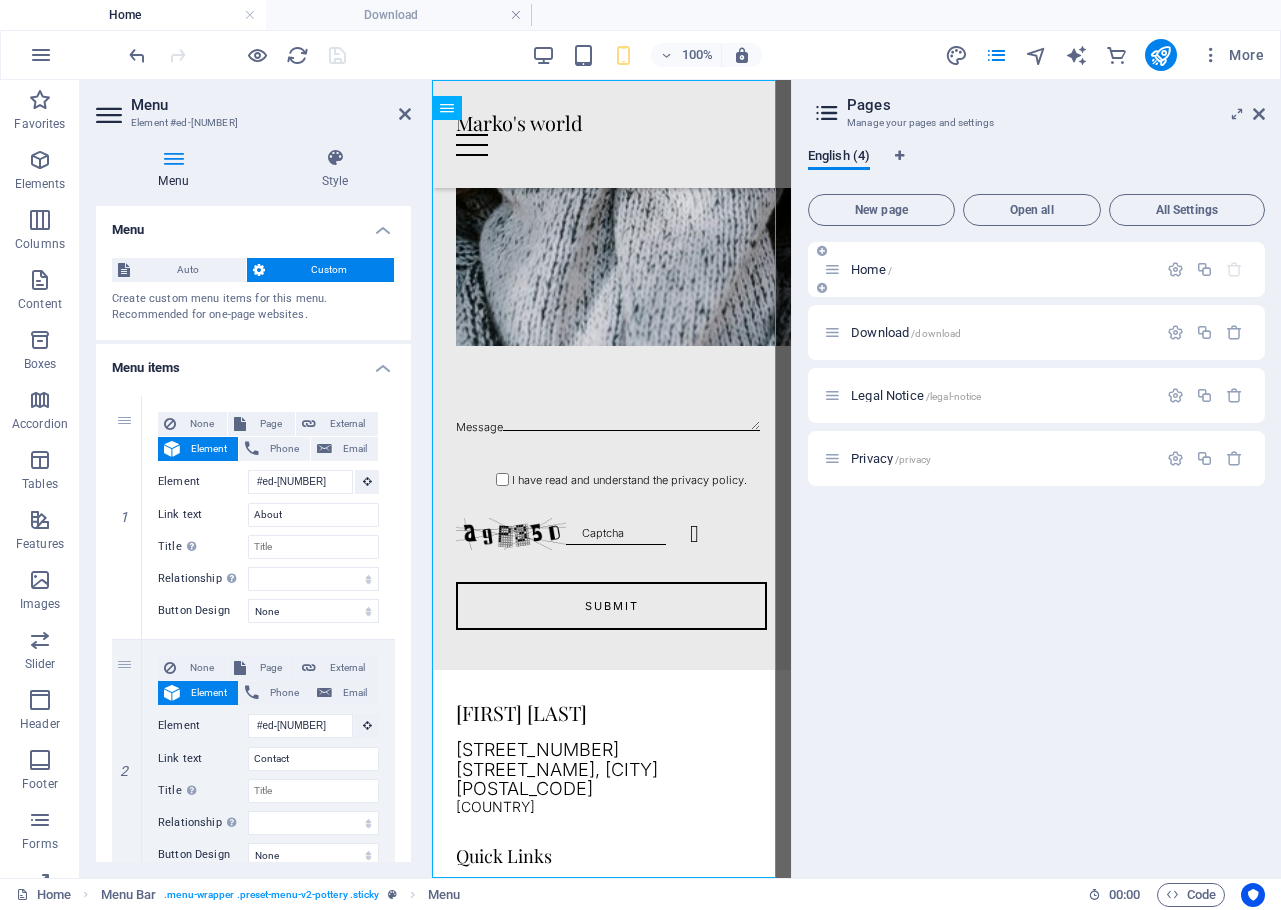 click on "Home /" at bounding box center [871, 269] 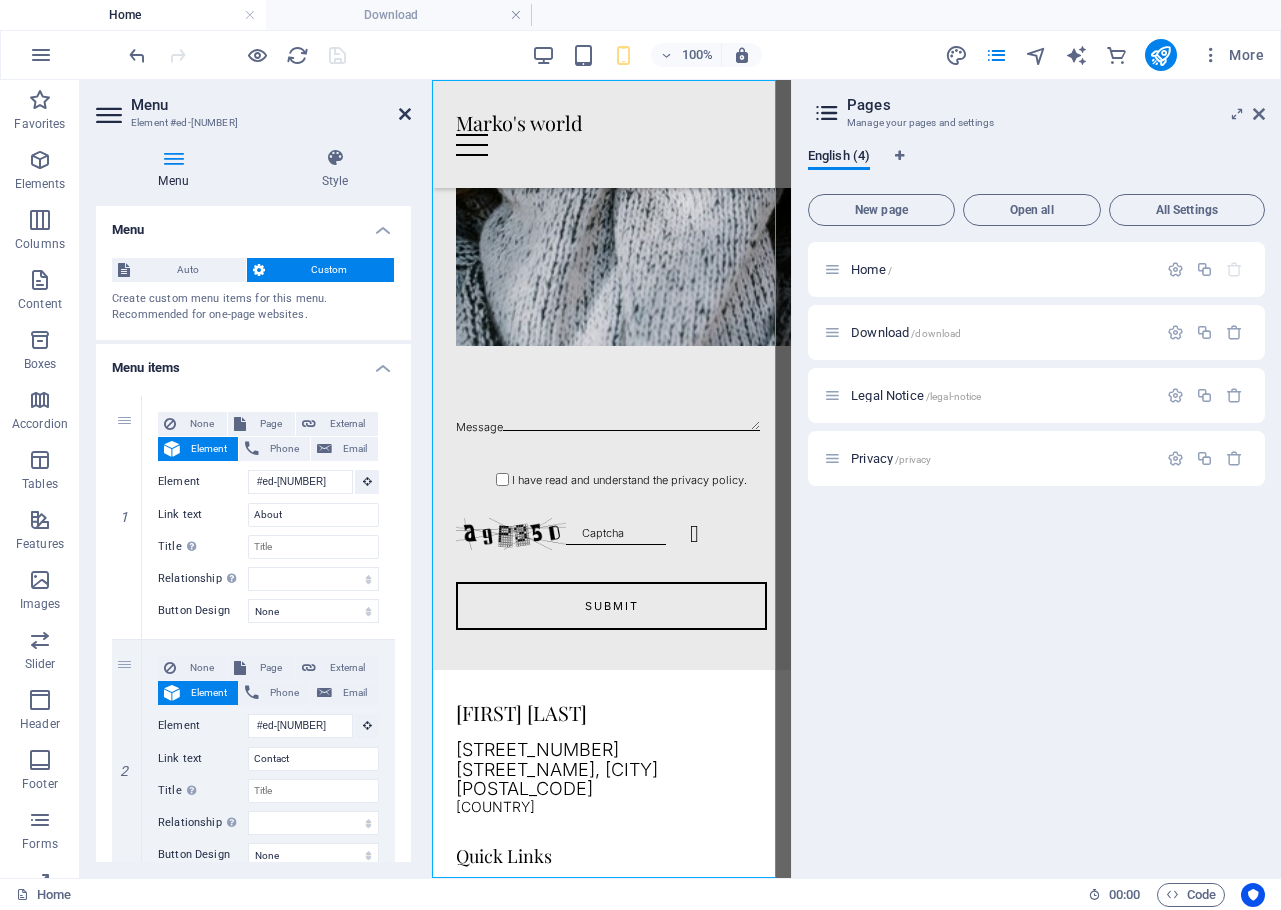 click at bounding box center (405, 114) 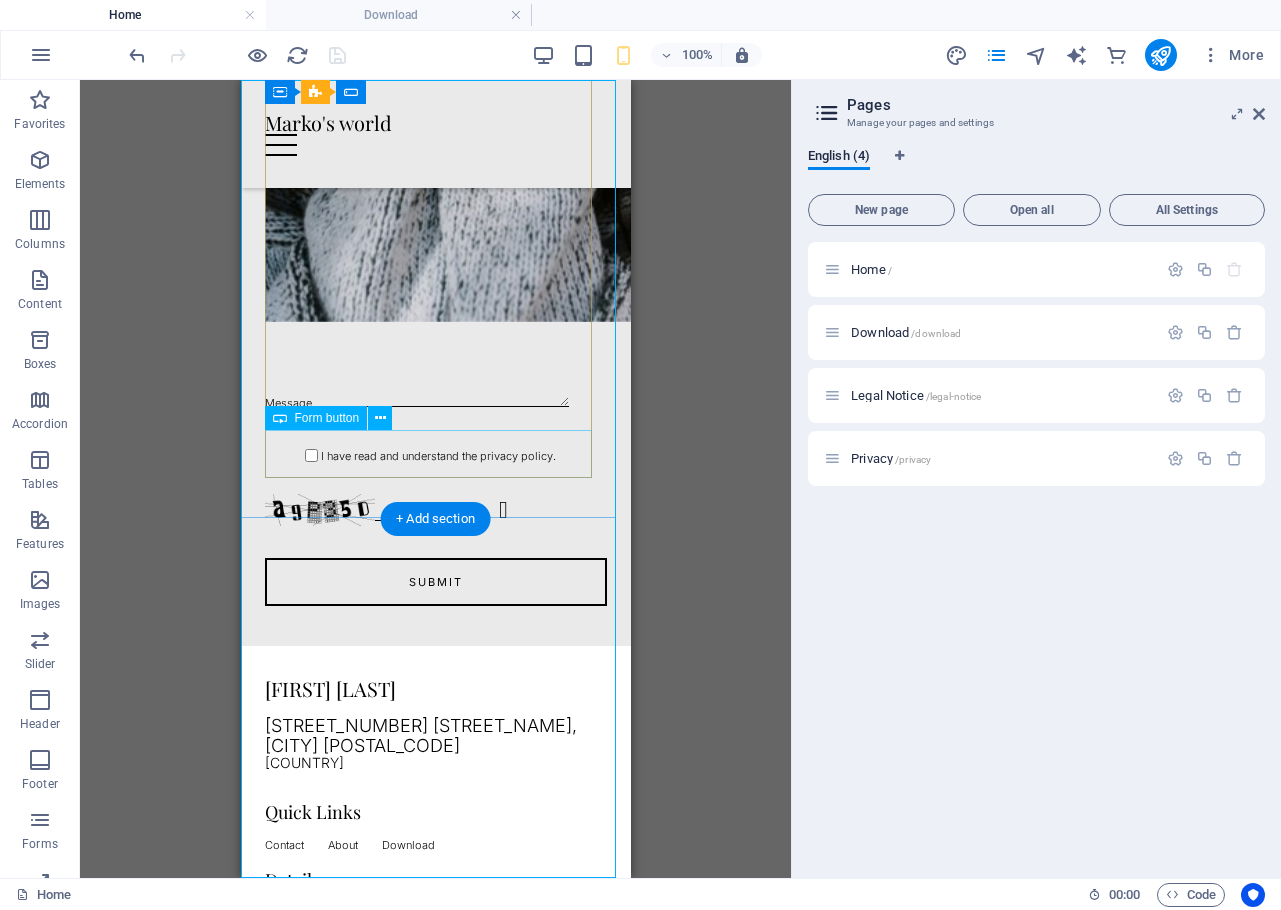 click on "Submit" at bounding box center (435, 582) 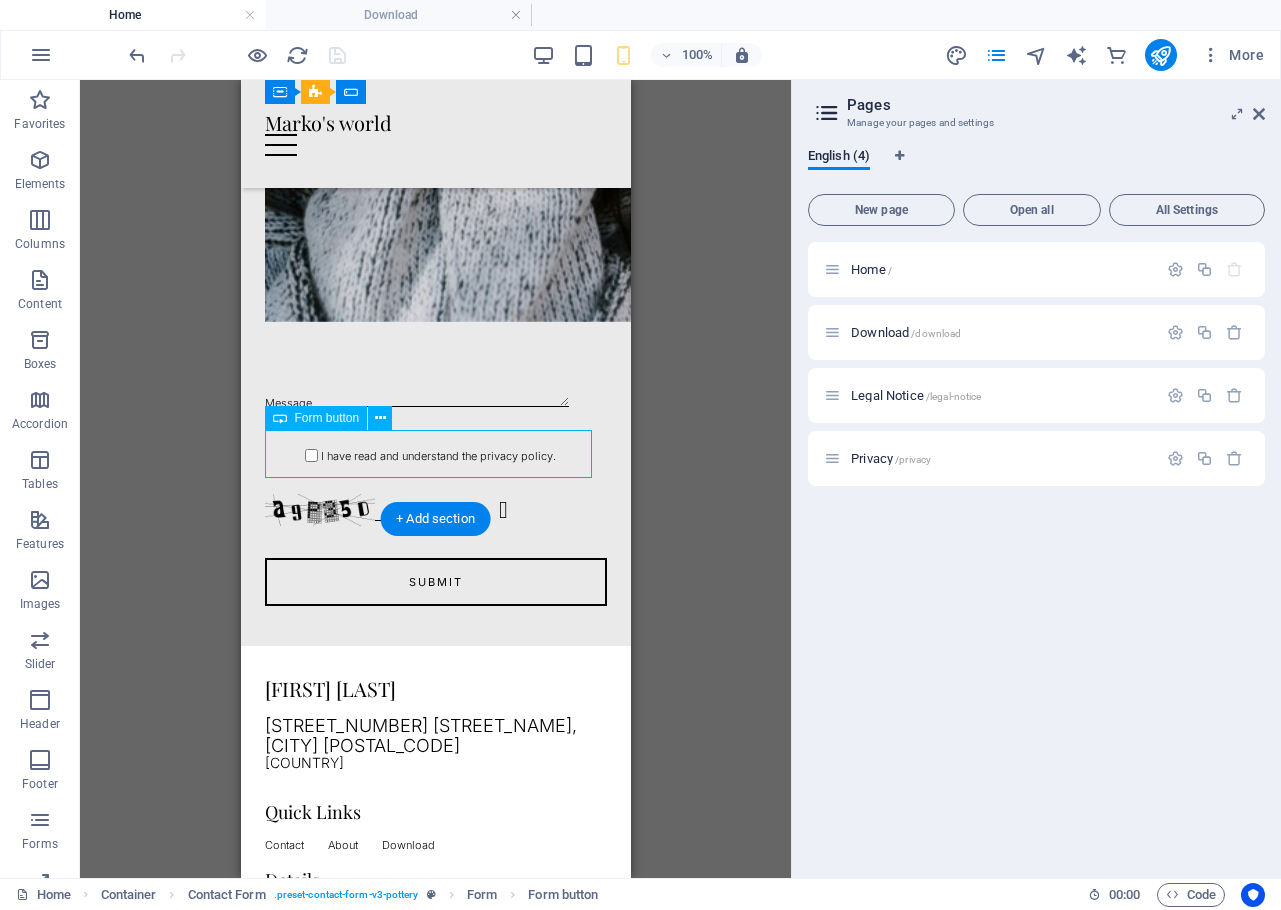 click on "Submit" at bounding box center [435, 582] 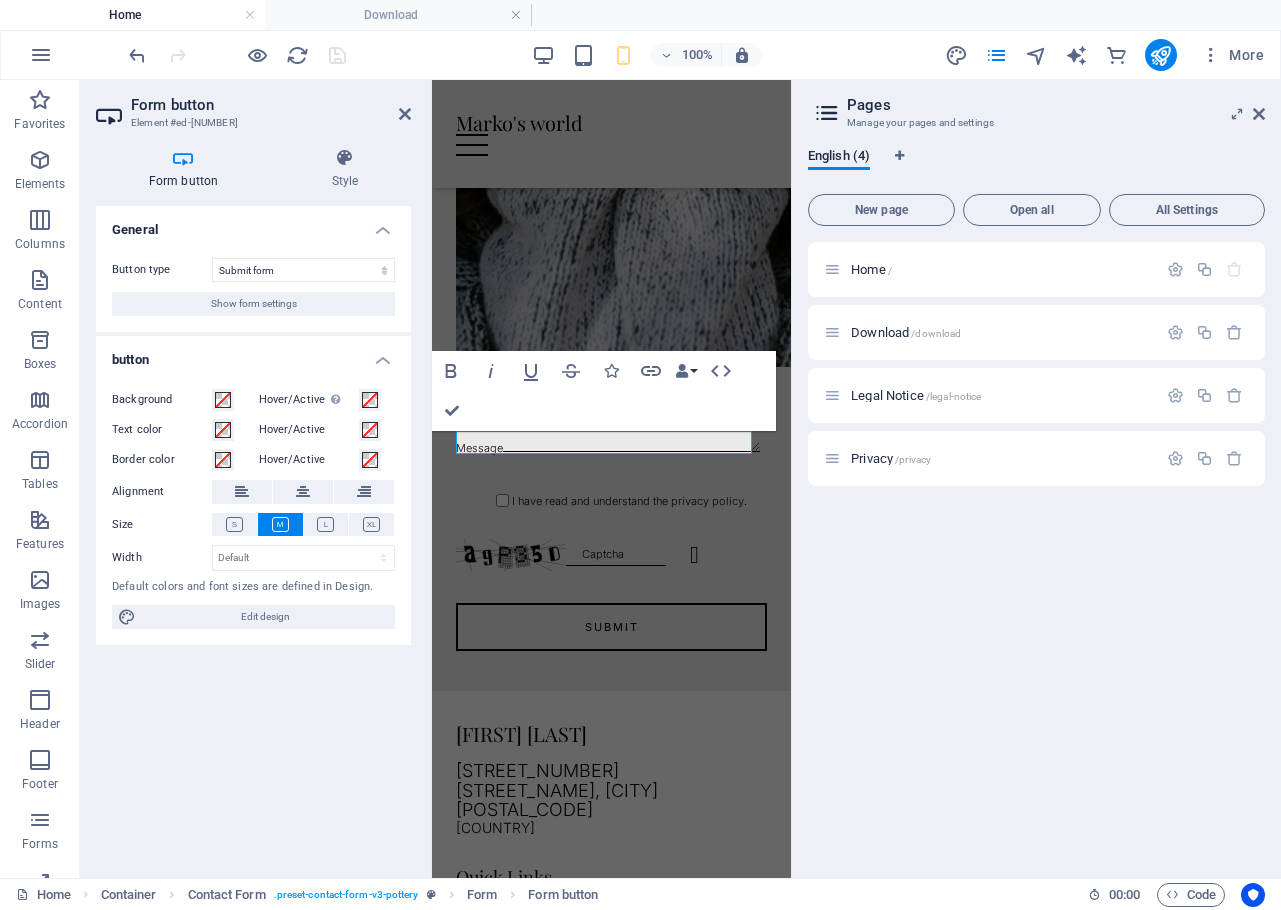 scroll, scrollTop: 2316, scrollLeft: 0, axis: vertical 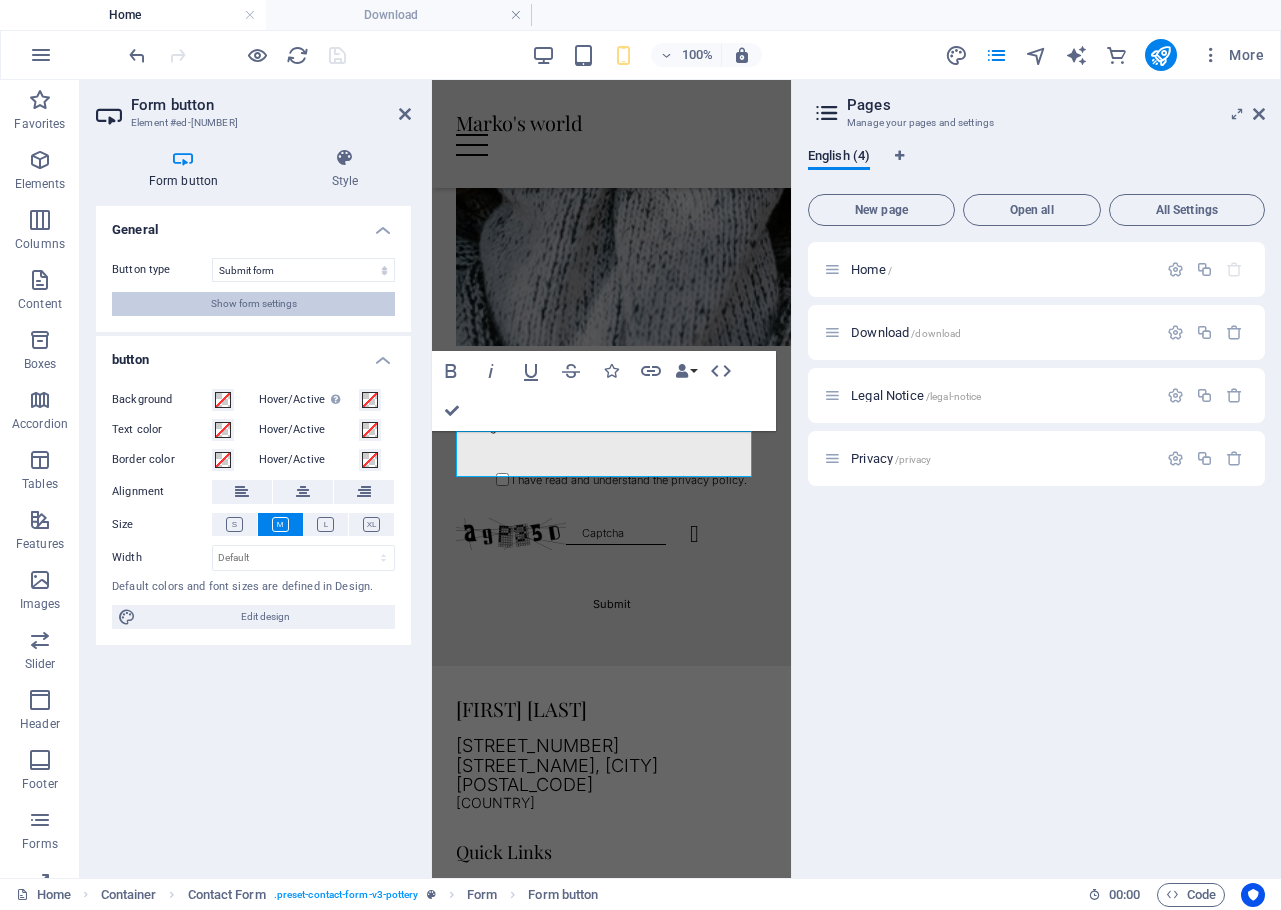 click on "Show form settings" at bounding box center [253, 304] 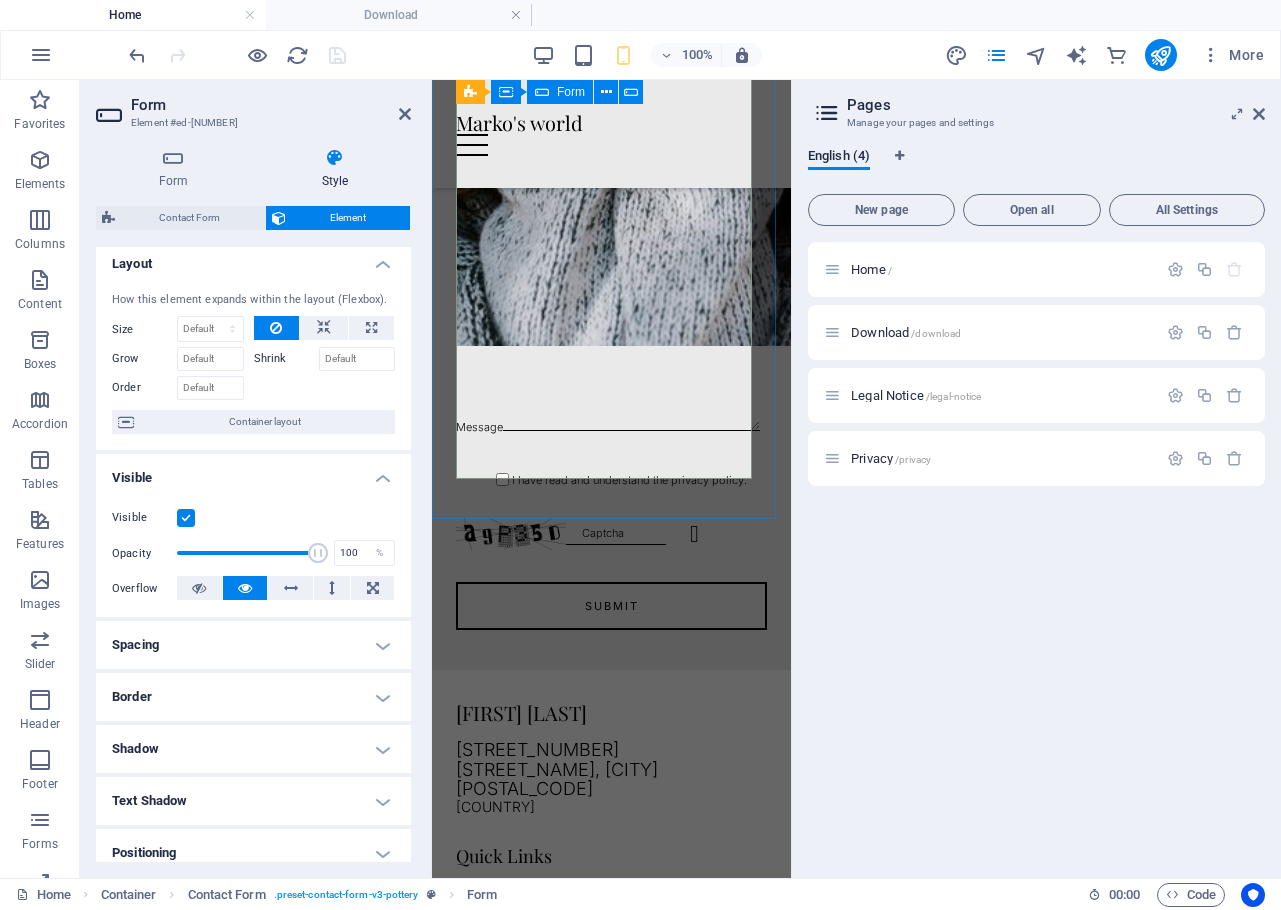 scroll, scrollTop: 5, scrollLeft: 0, axis: vertical 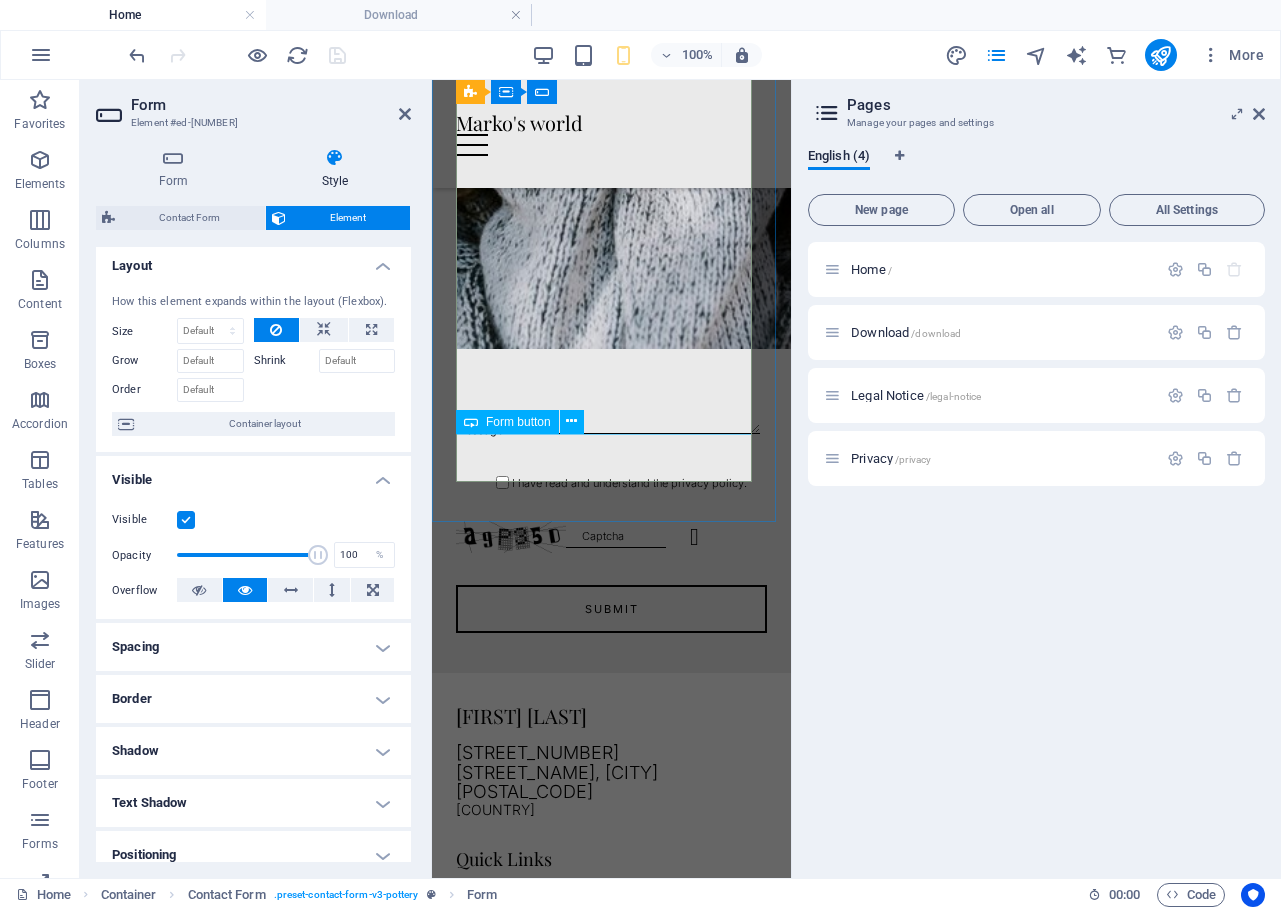 click on "Submit" at bounding box center (611, 609) 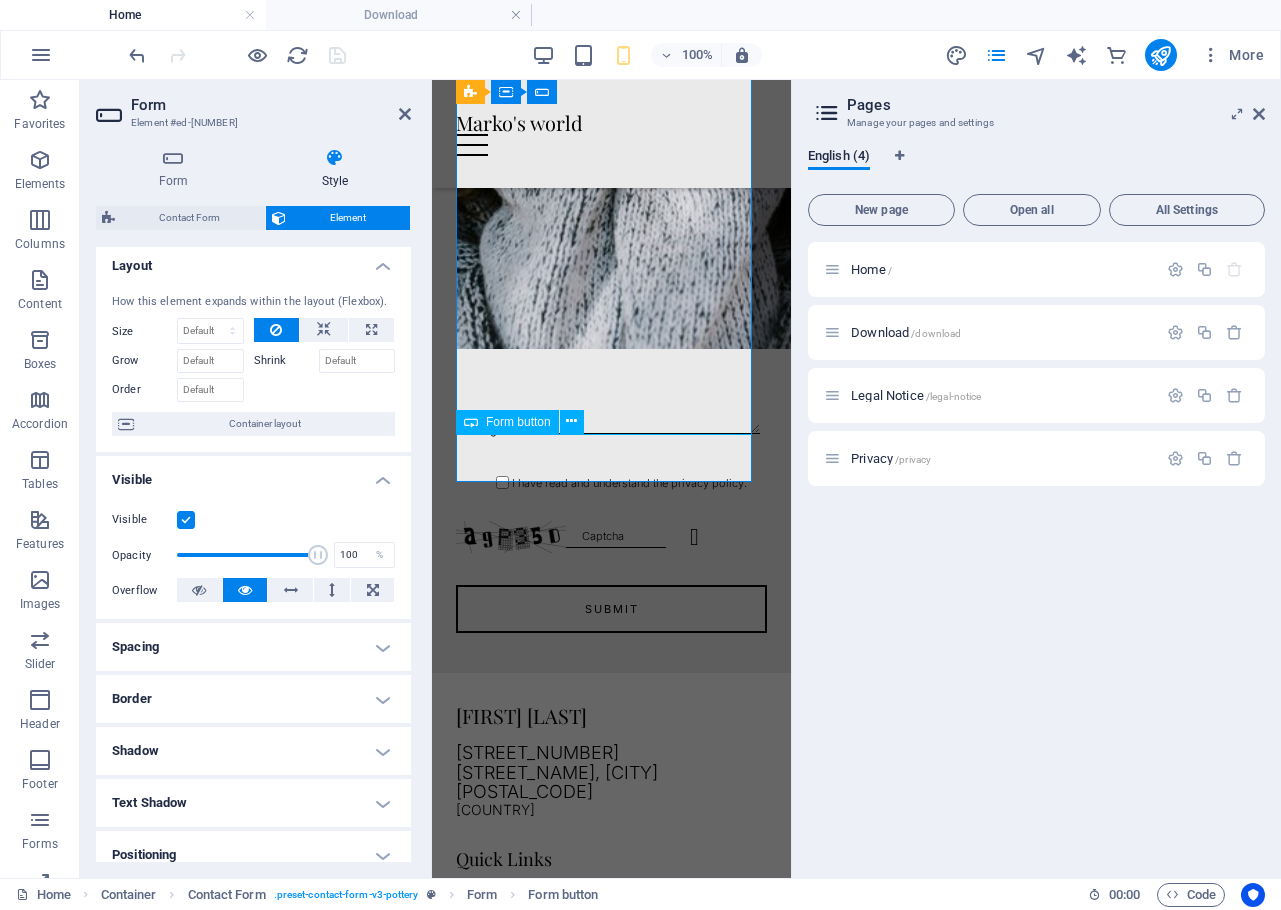 click on "Submit" at bounding box center [611, 609] 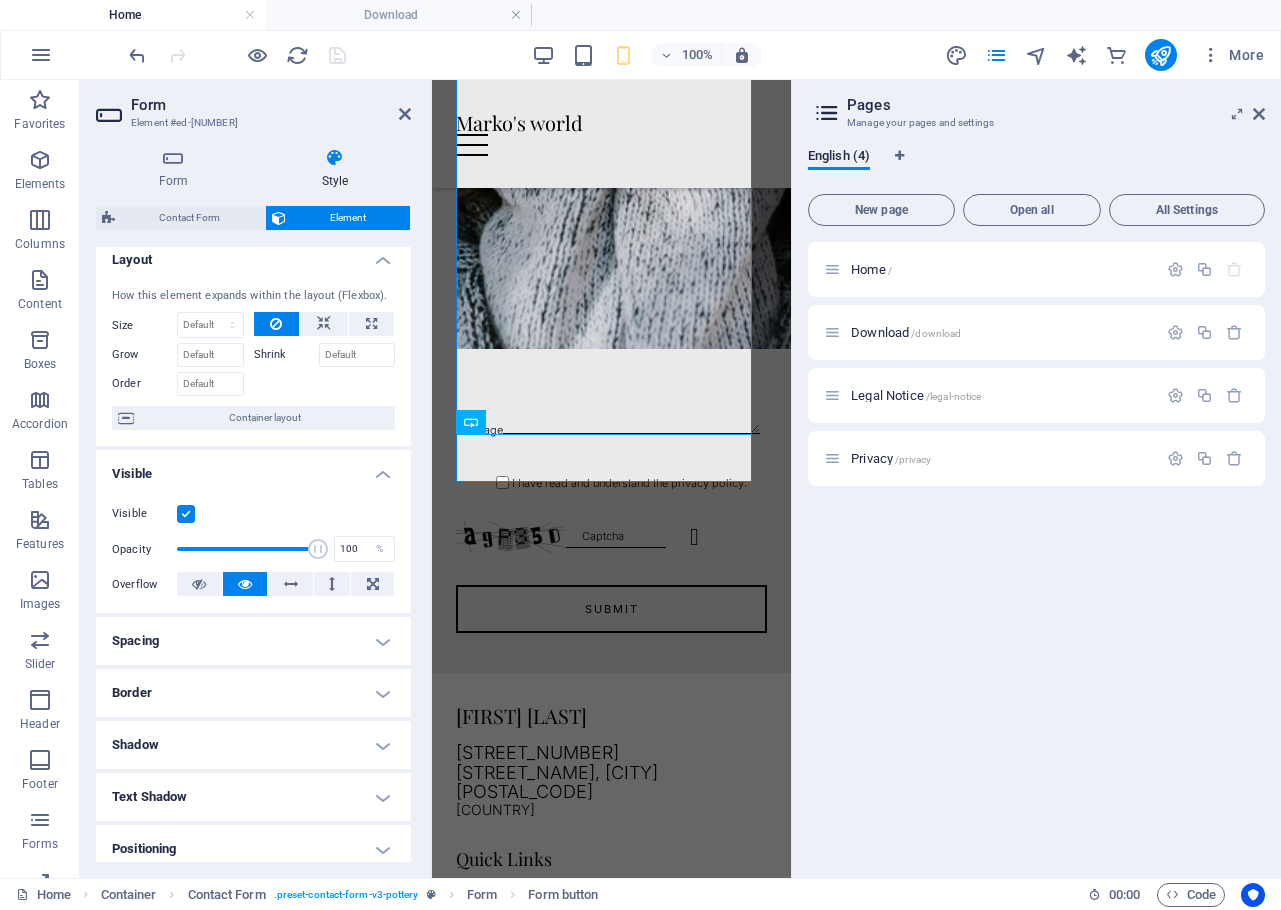 scroll, scrollTop: 0, scrollLeft: 0, axis: both 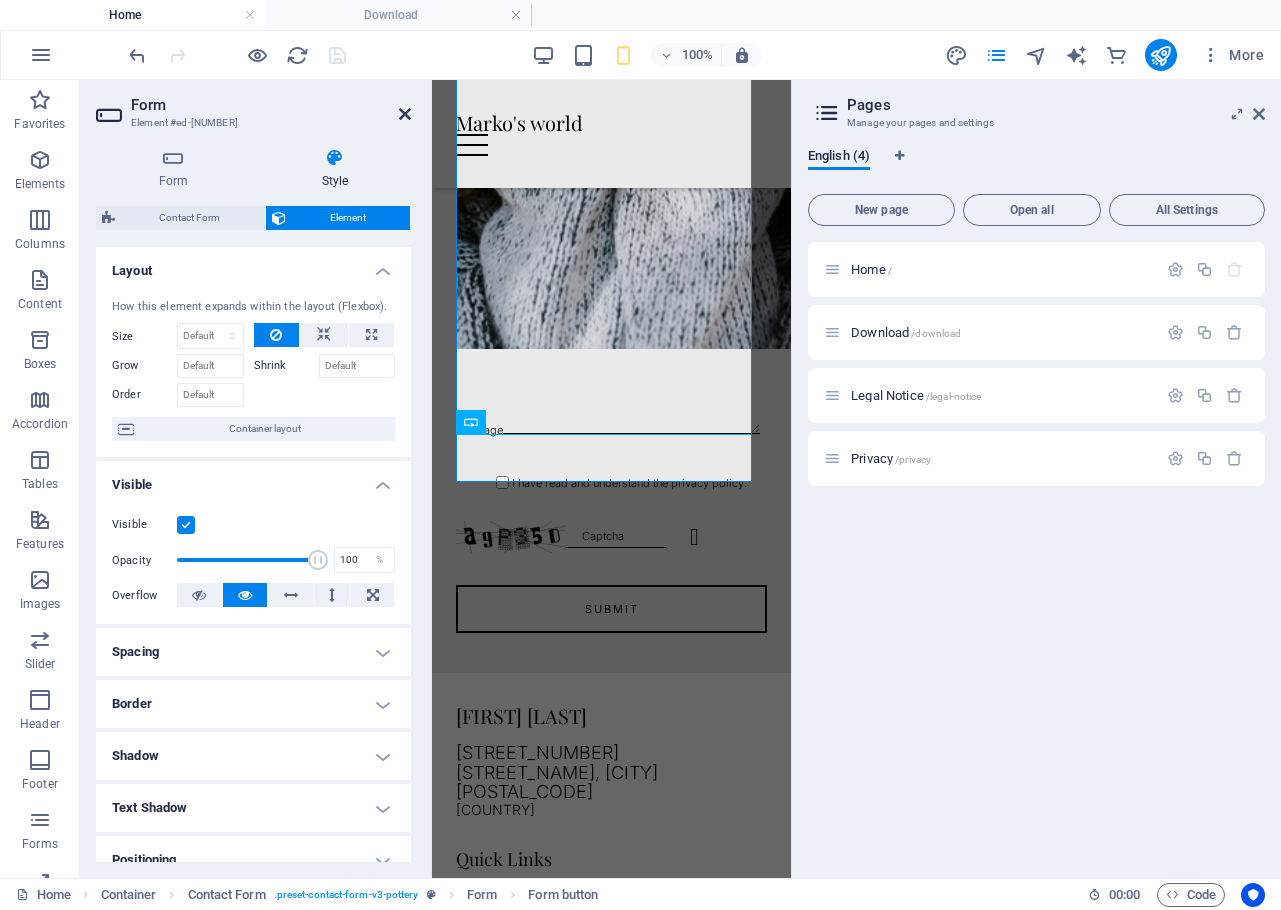 click at bounding box center (405, 114) 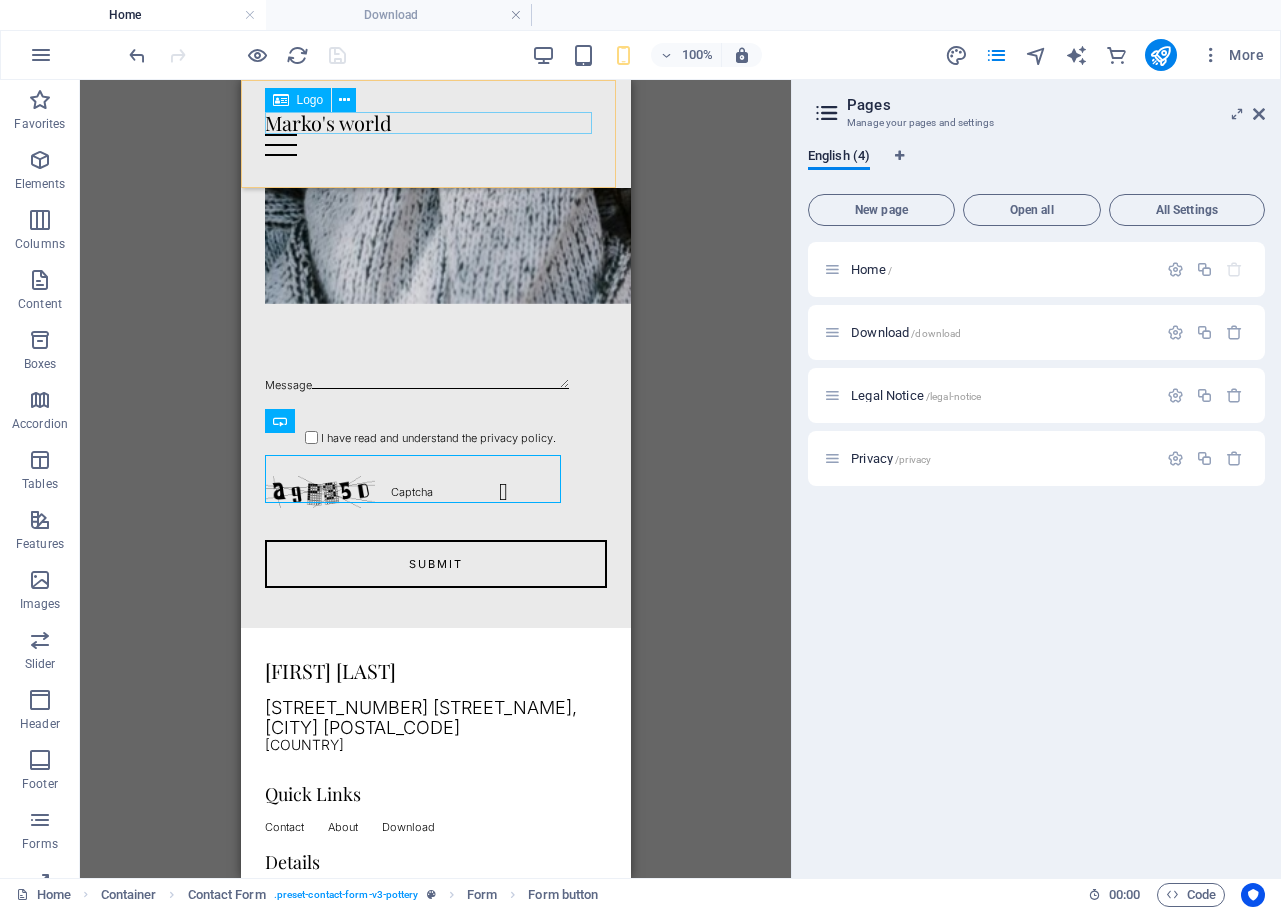 scroll, scrollTop: 2292, scrollLeft: 0, axis: vertical 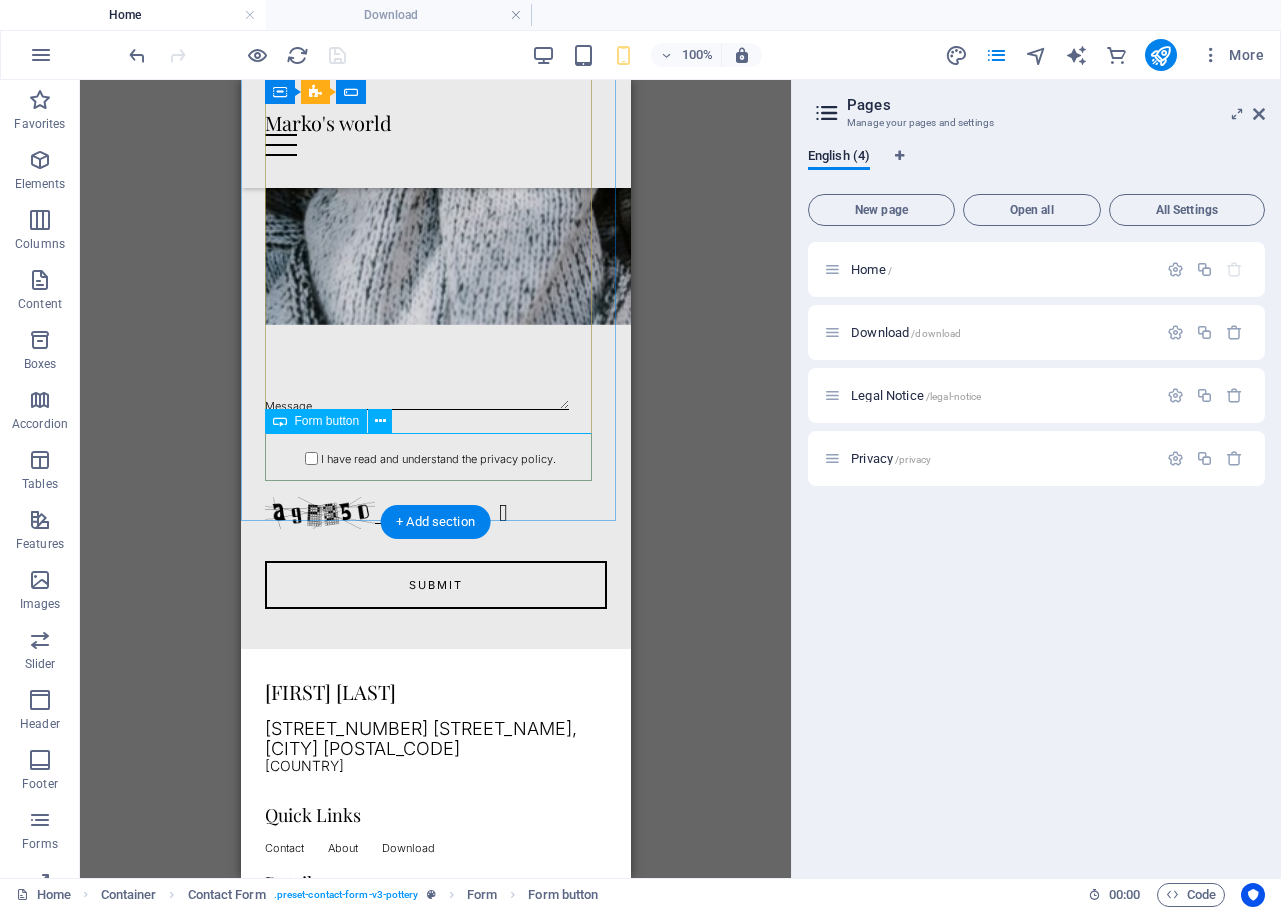 click on "Submit" at bounding box center (435, 585) 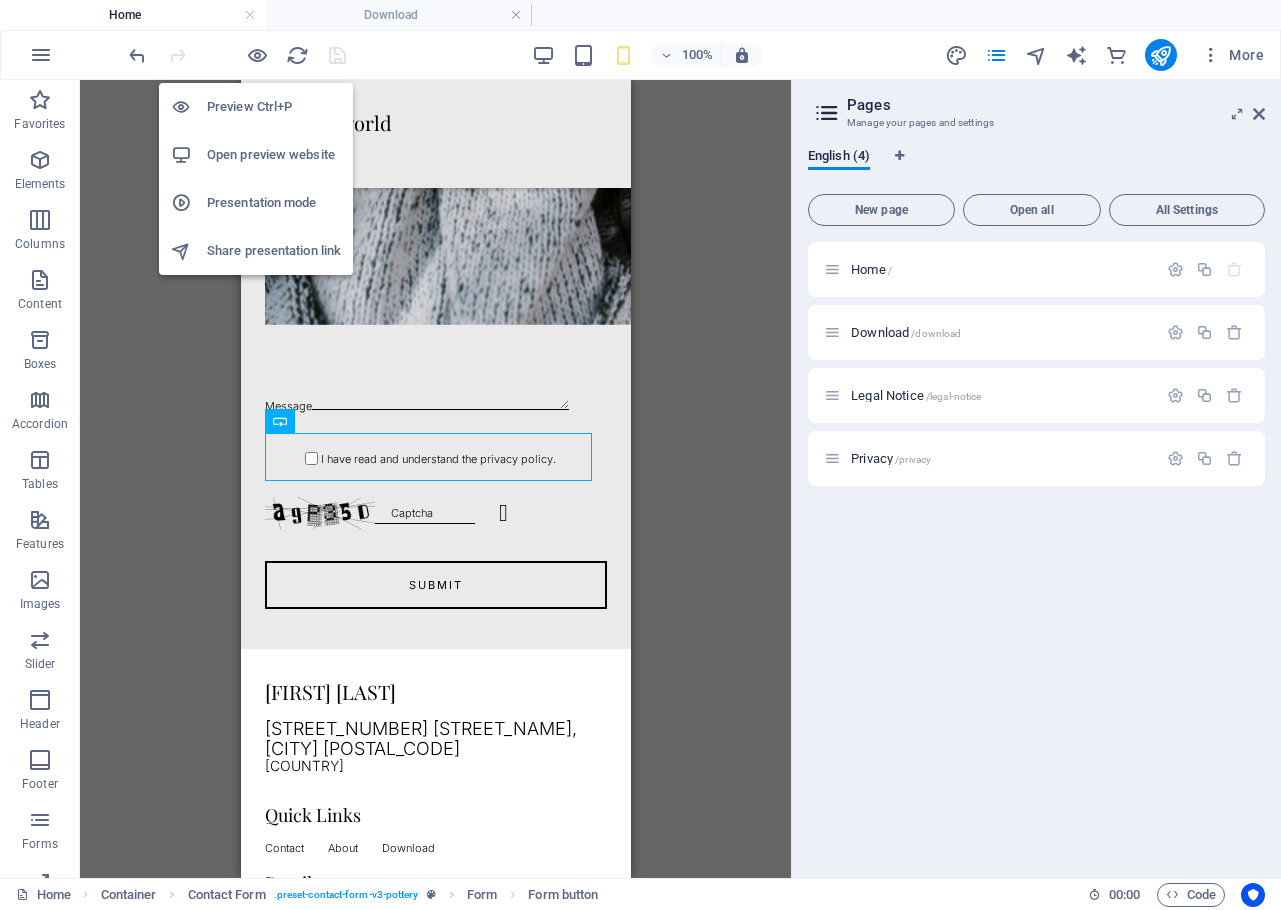 click on "Open preview website" at bounding box center [274, 155] 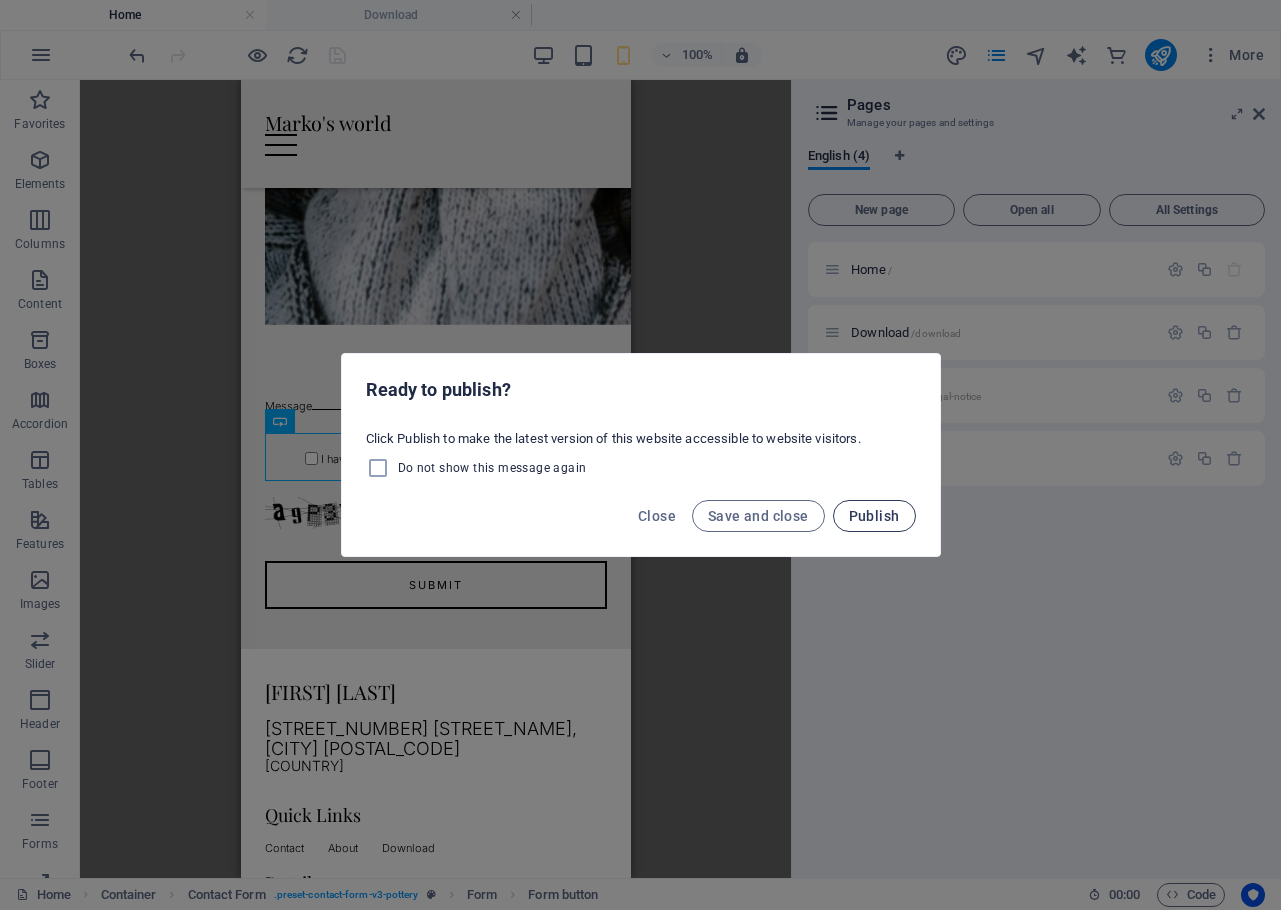 click on "Publish" at bounding box center [874, 516] 